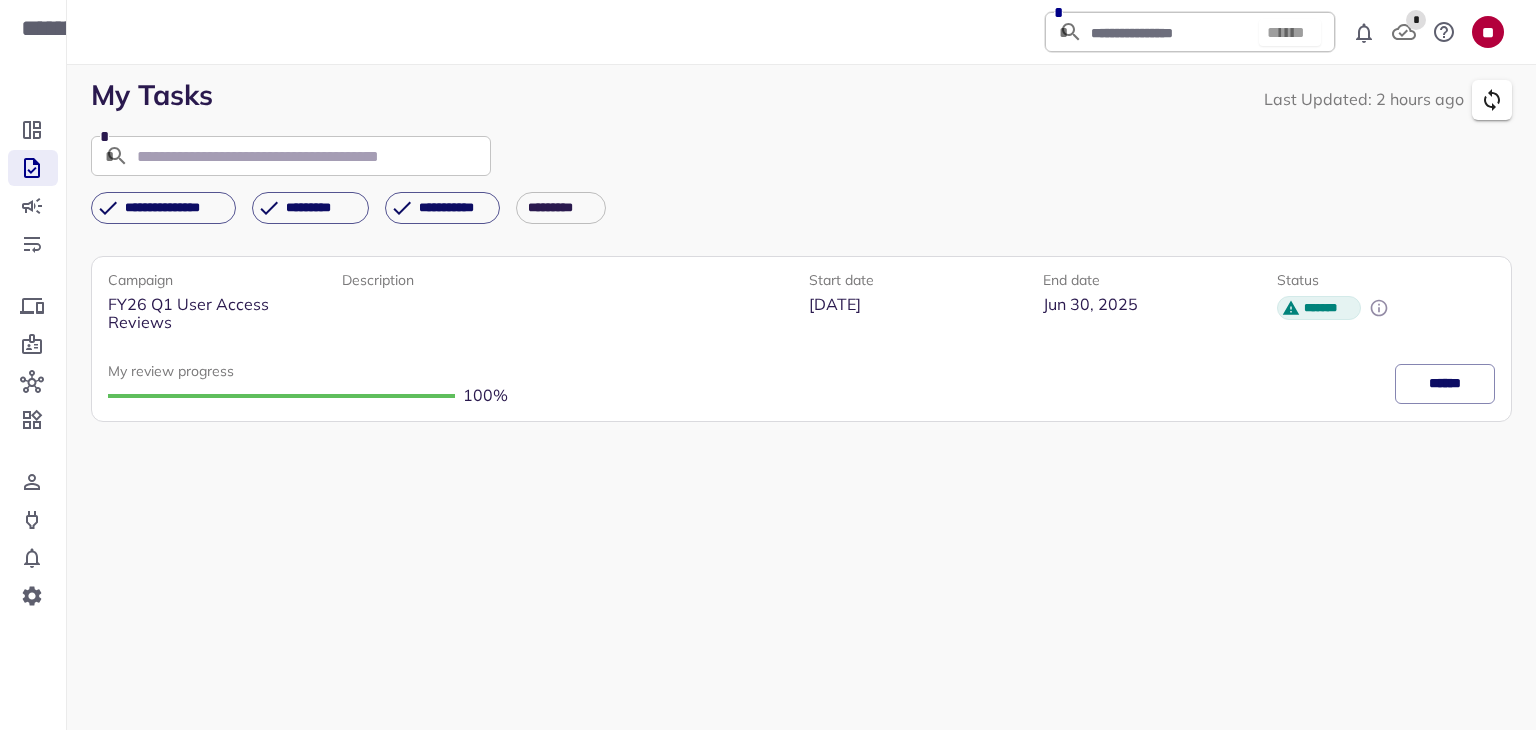 scroll, scrollTop: 0, scrollLeft: 0, axis: both 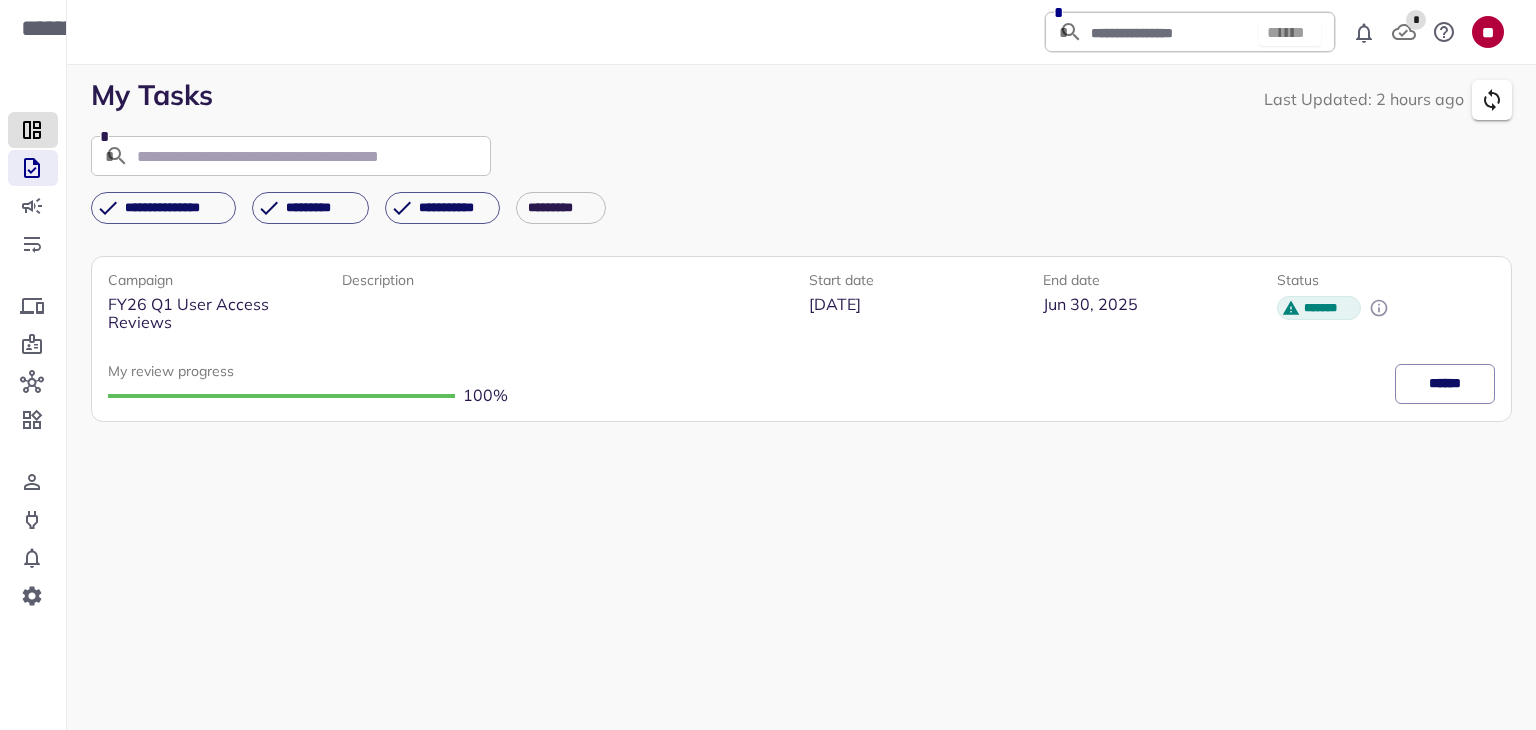 click at bounding box center [32, 130] 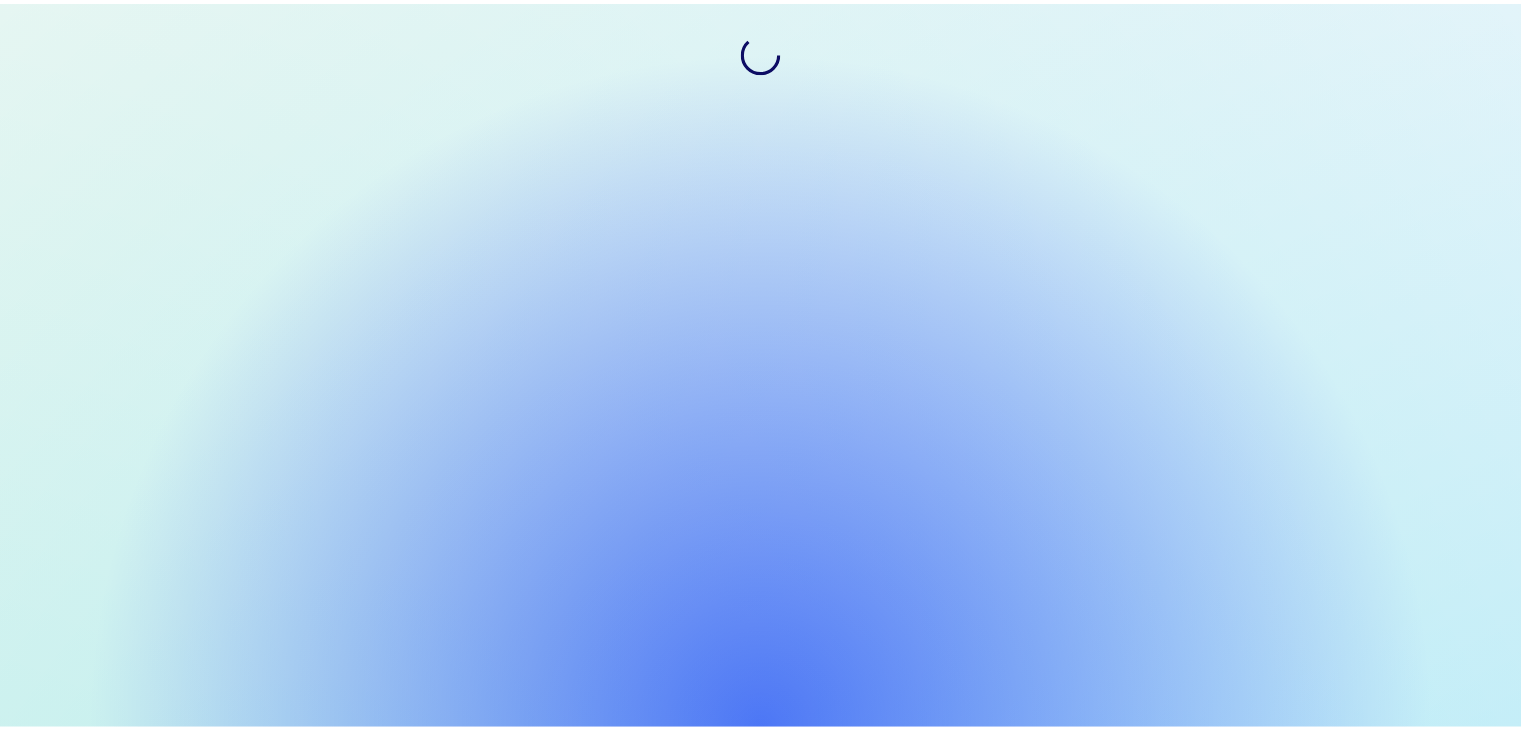 scroll, scrollTop: 0, scrollLeft: 0, axis: both 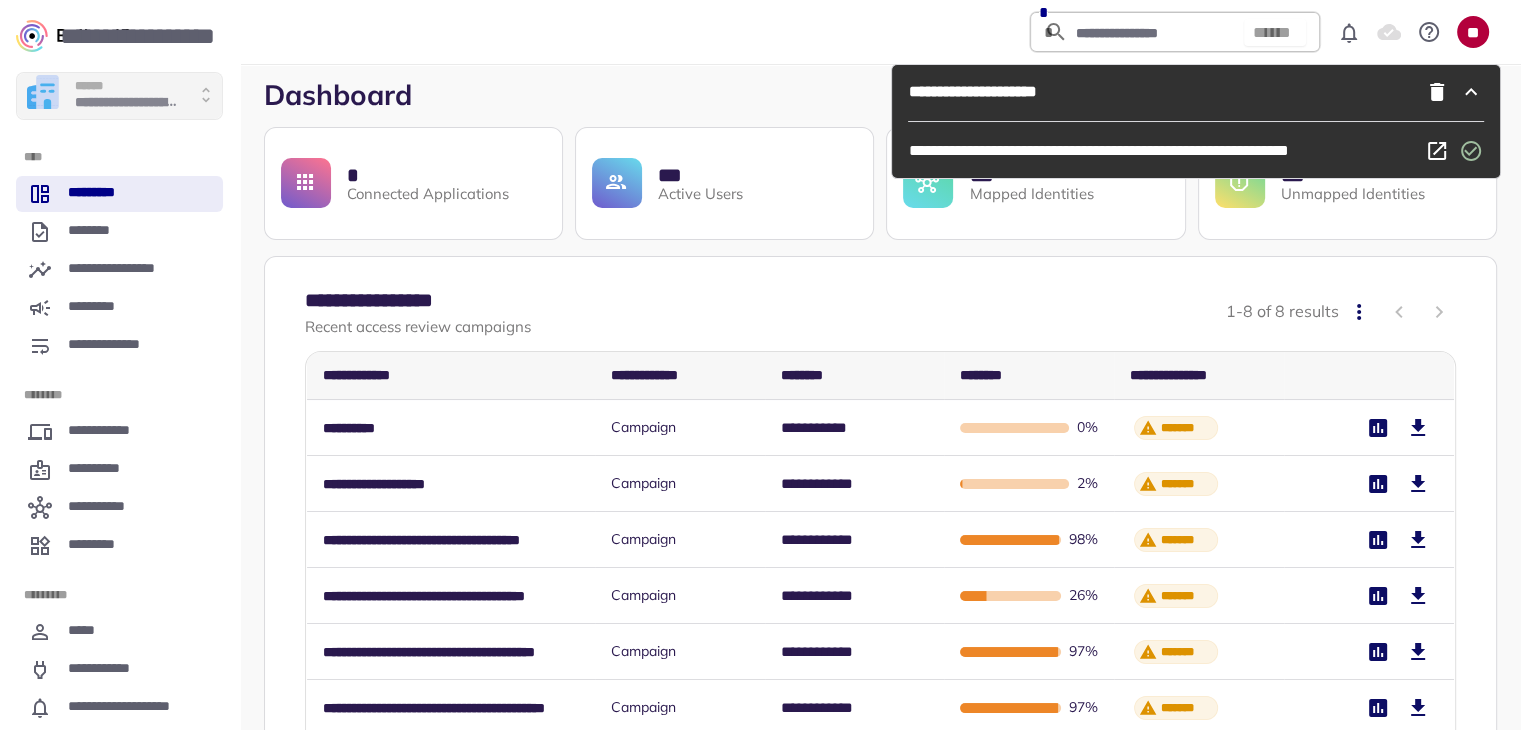 click on "**********" at bounding box center (119, 96) 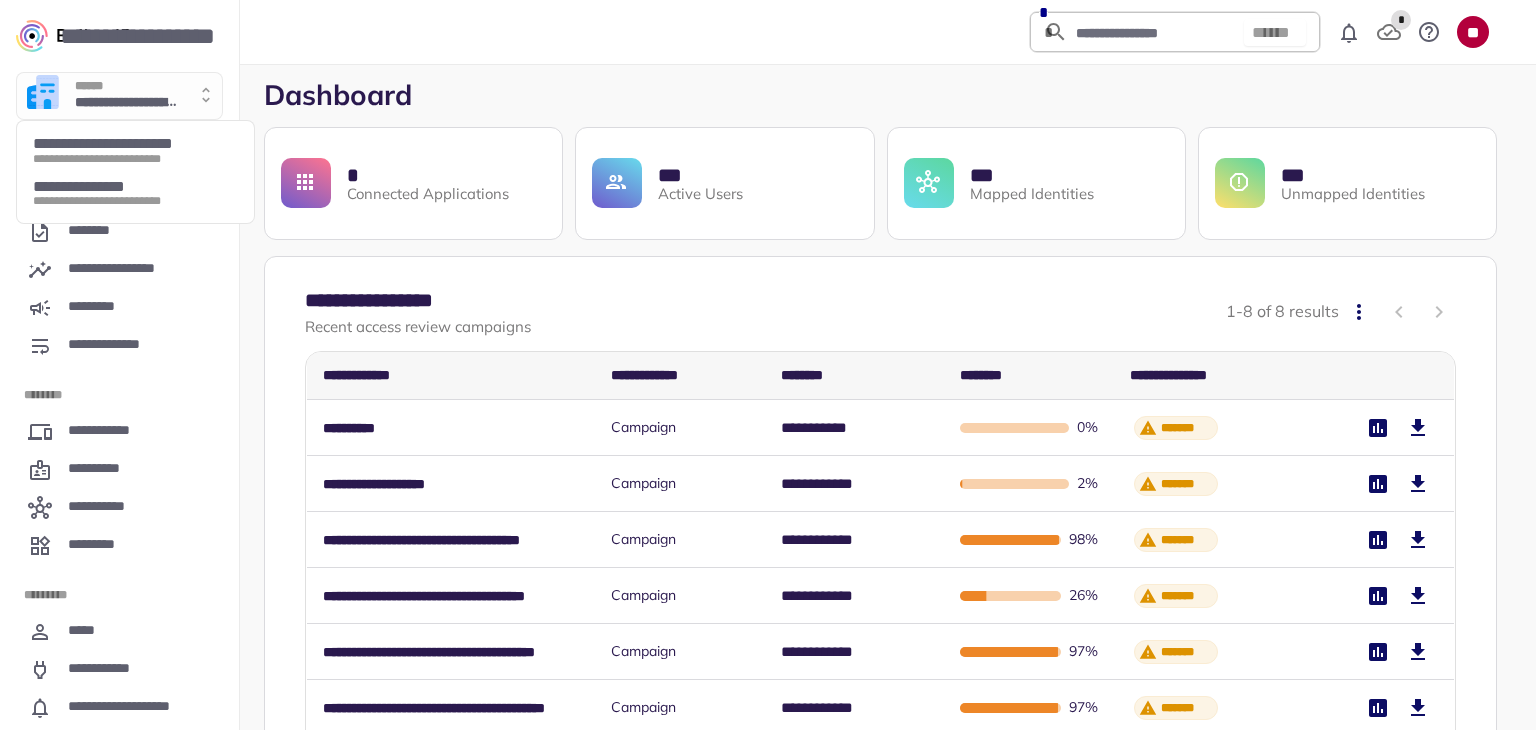 click on "**********" at bounding box center [129, 159] 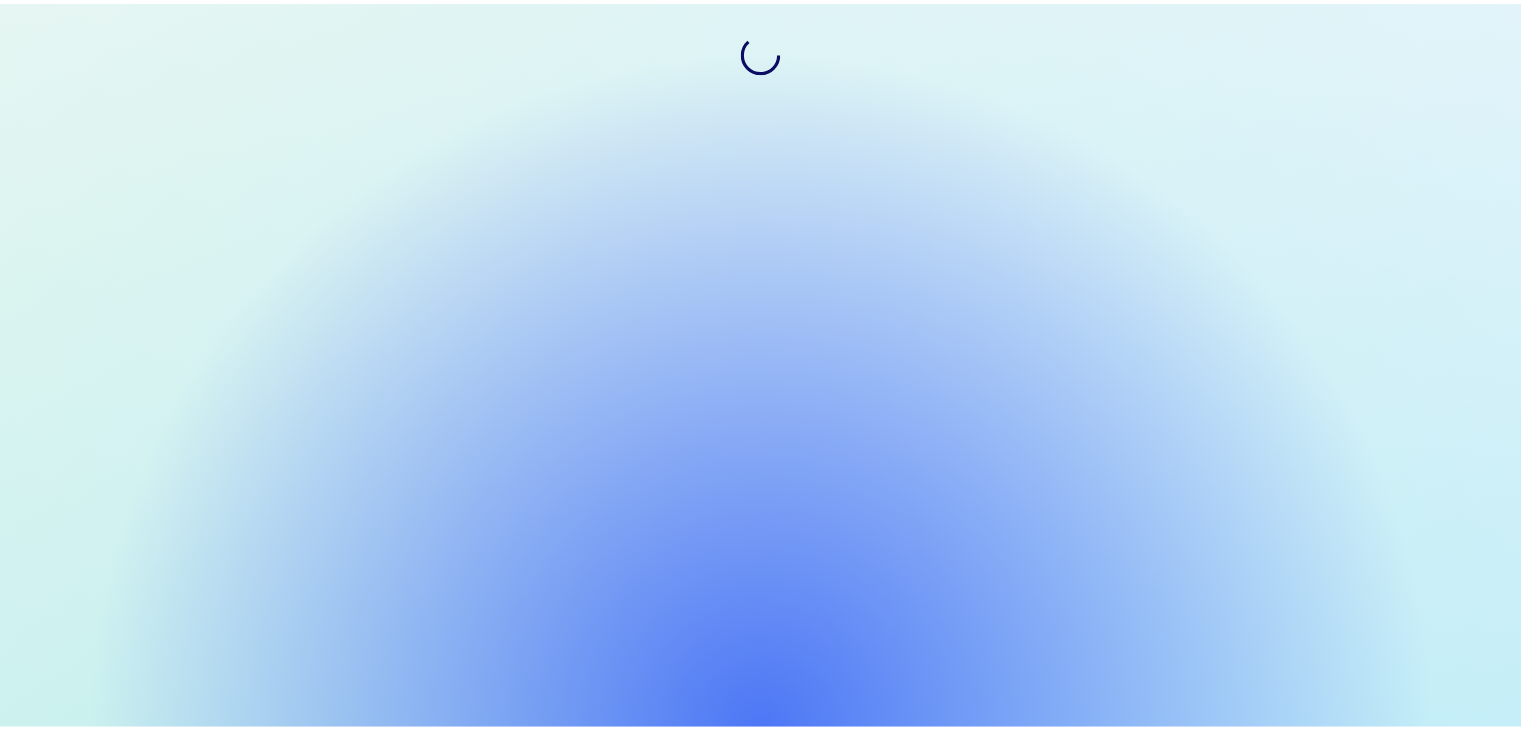 scroll, scrollTop: 0, scrollLeft: 0, axis: both 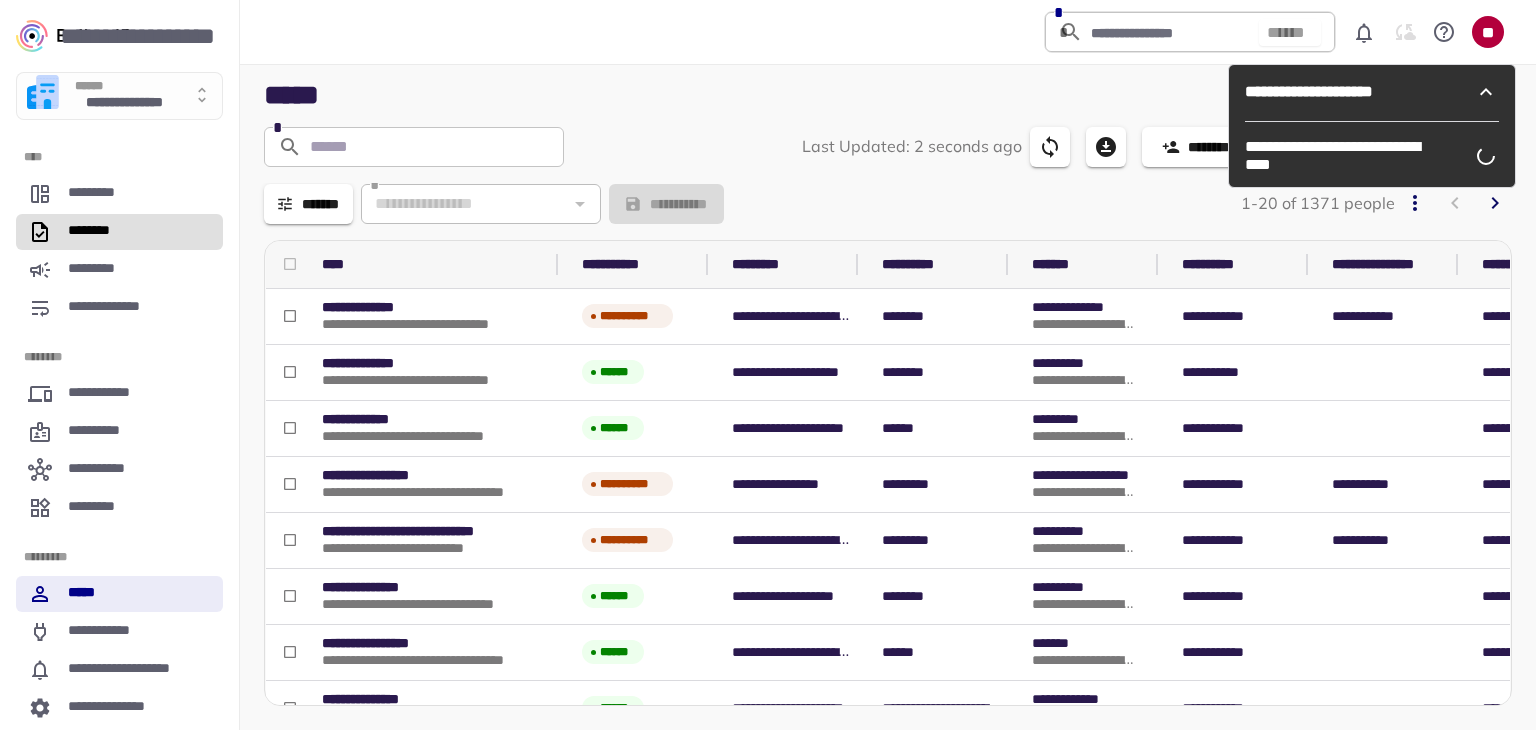 click on "********" at bounding box center [119, 232] 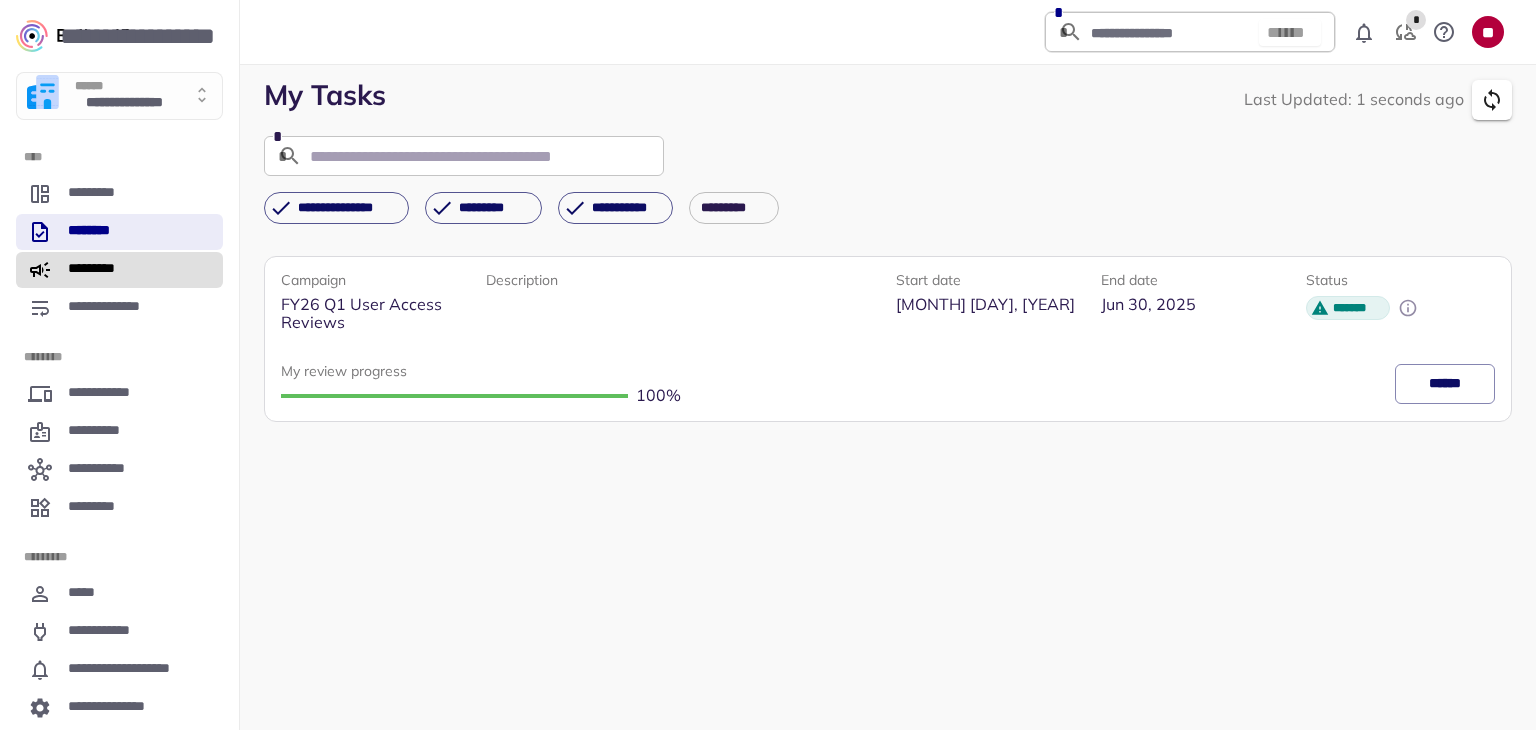 click on "*********" at bounding box center (104, 270) 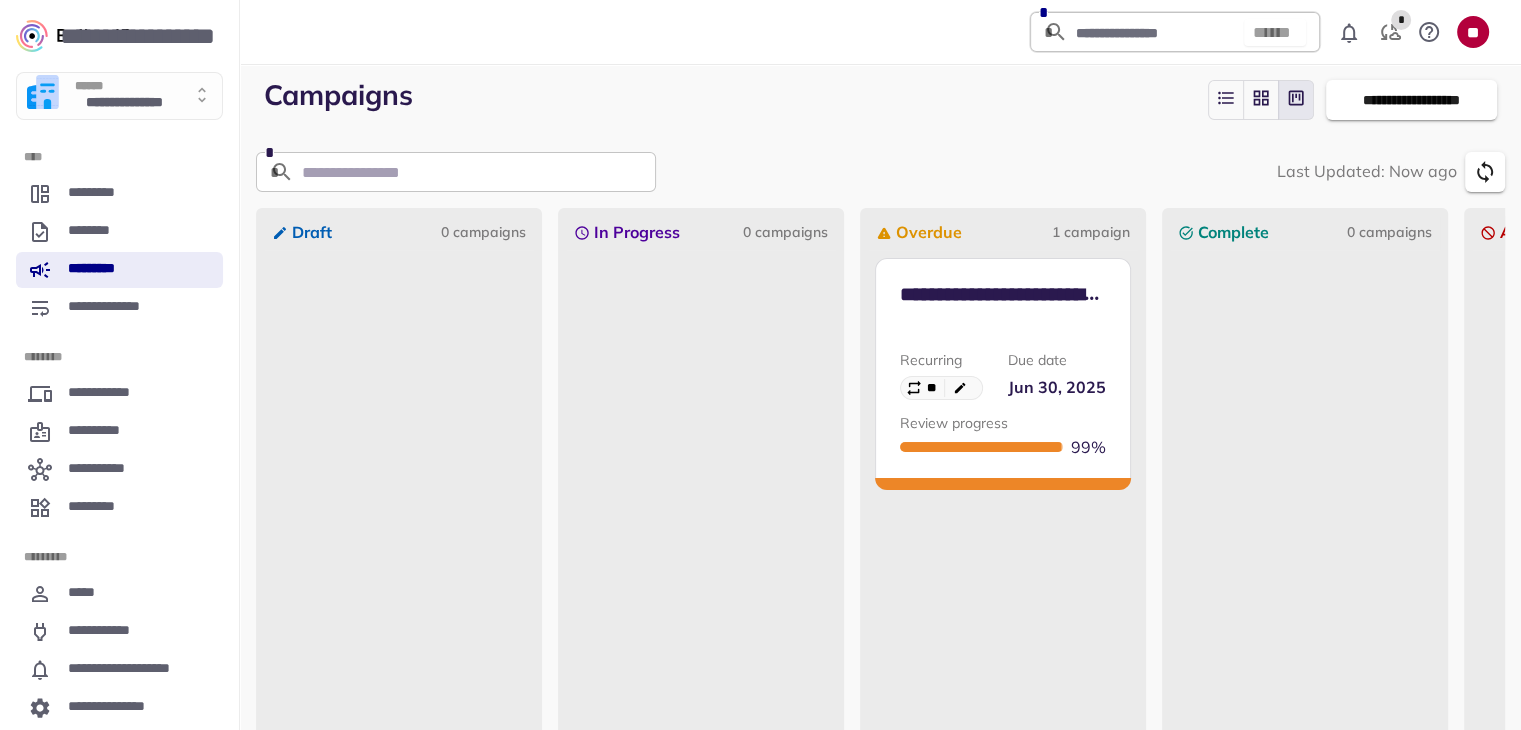 click at bounding box center (1003, 329) 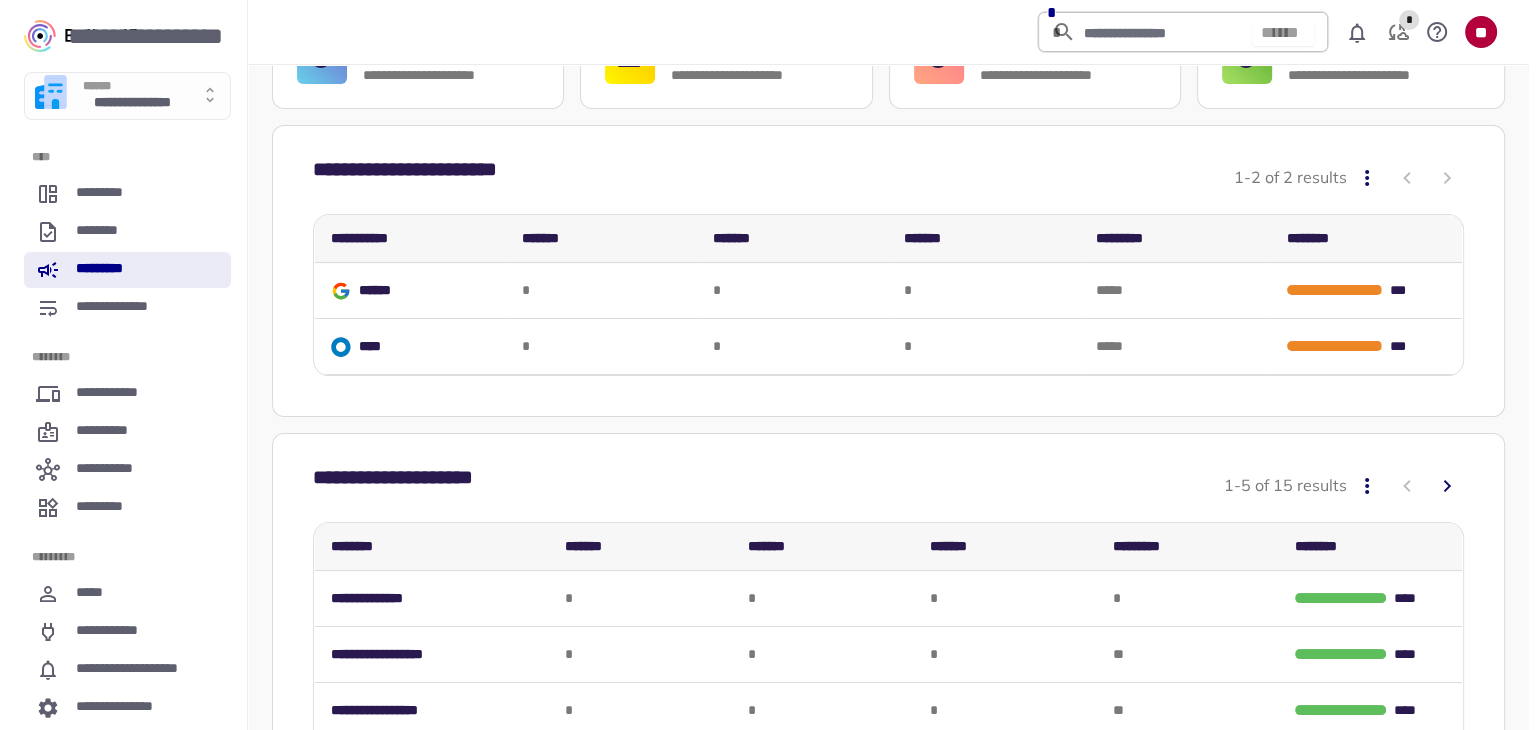 scroll, scrollTop: 0, scrollLeft: 0, axis: both 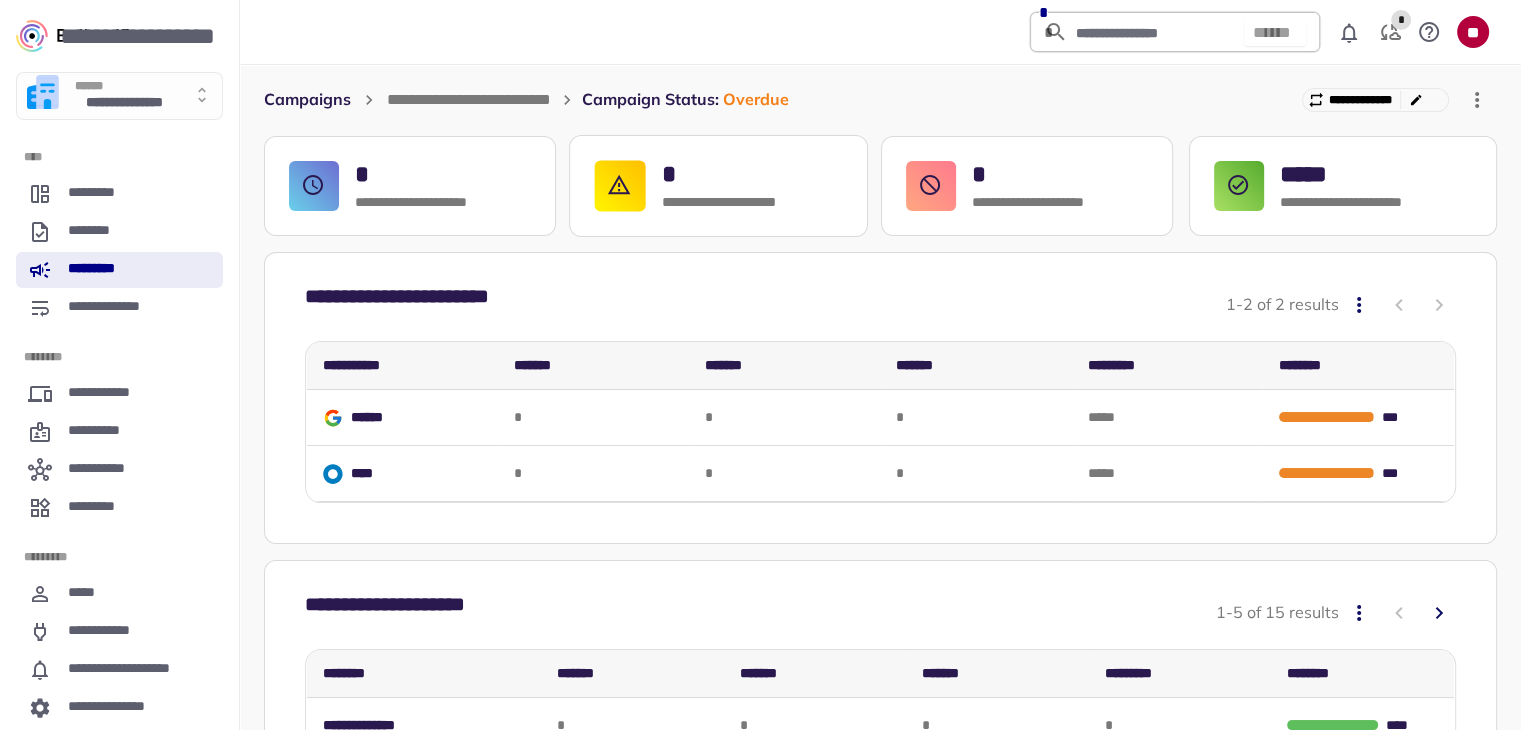 click on "**********" at bounding box center [740, 204] 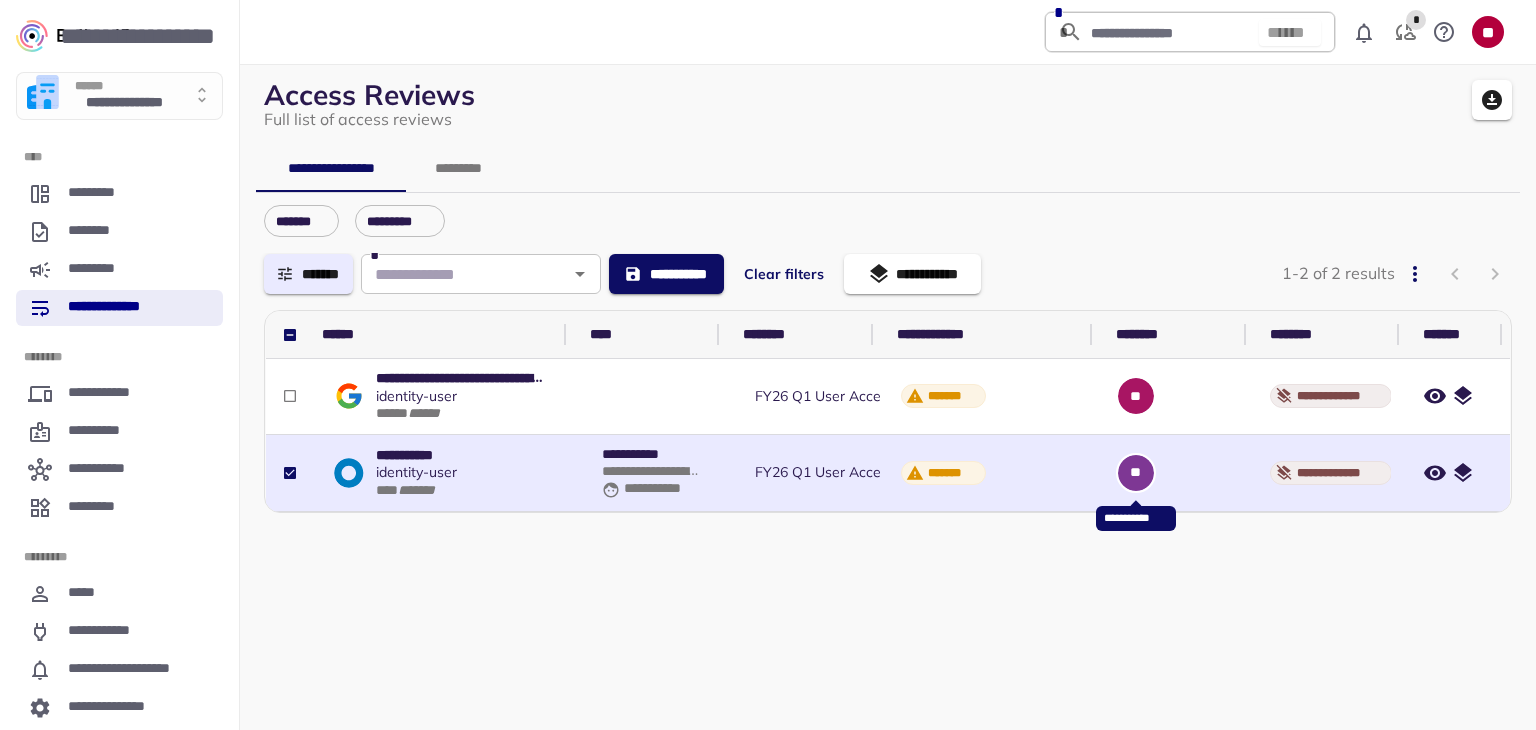 click on "**" at bounding box center (1135, 472) 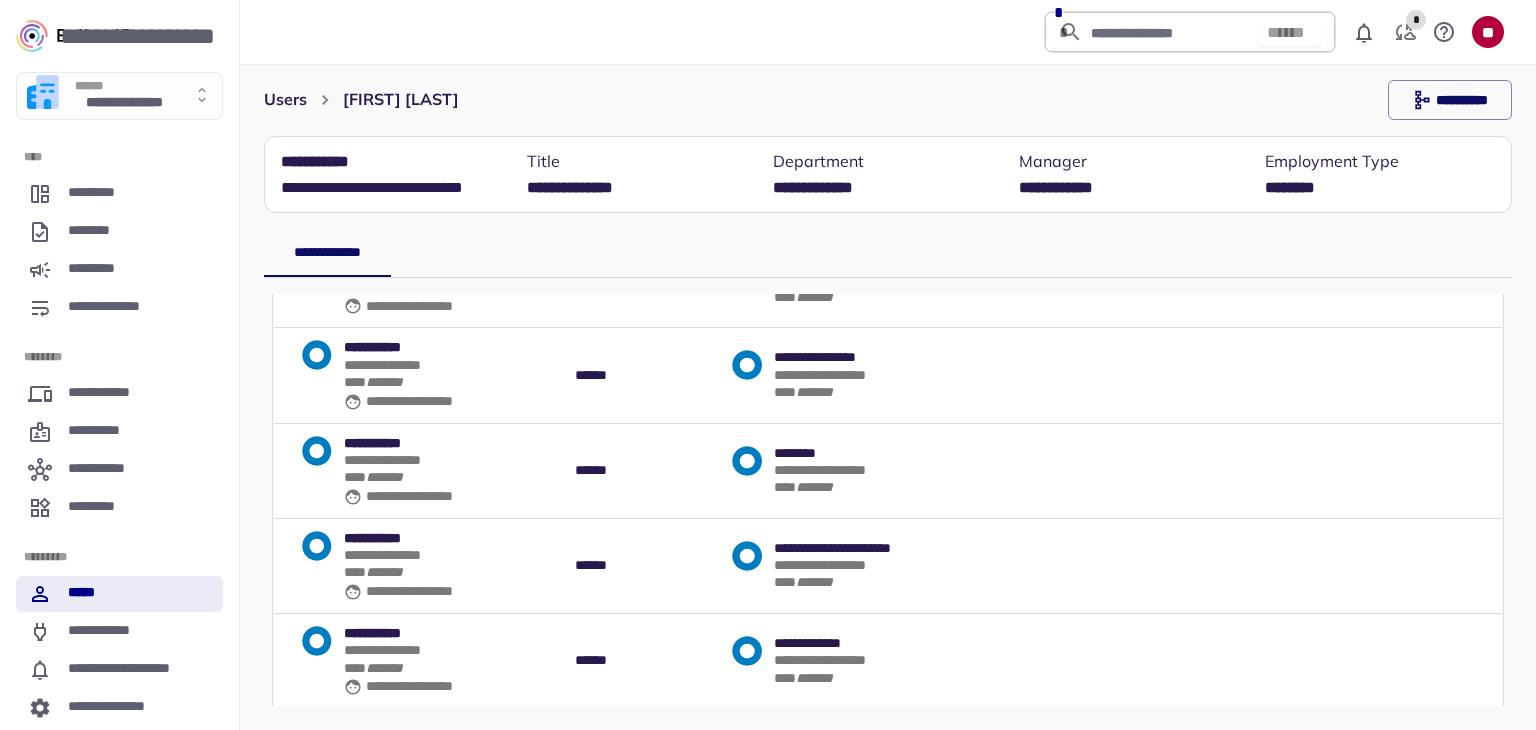 scroll, scrollTop: 0, scrollLeft: 0, axis: both 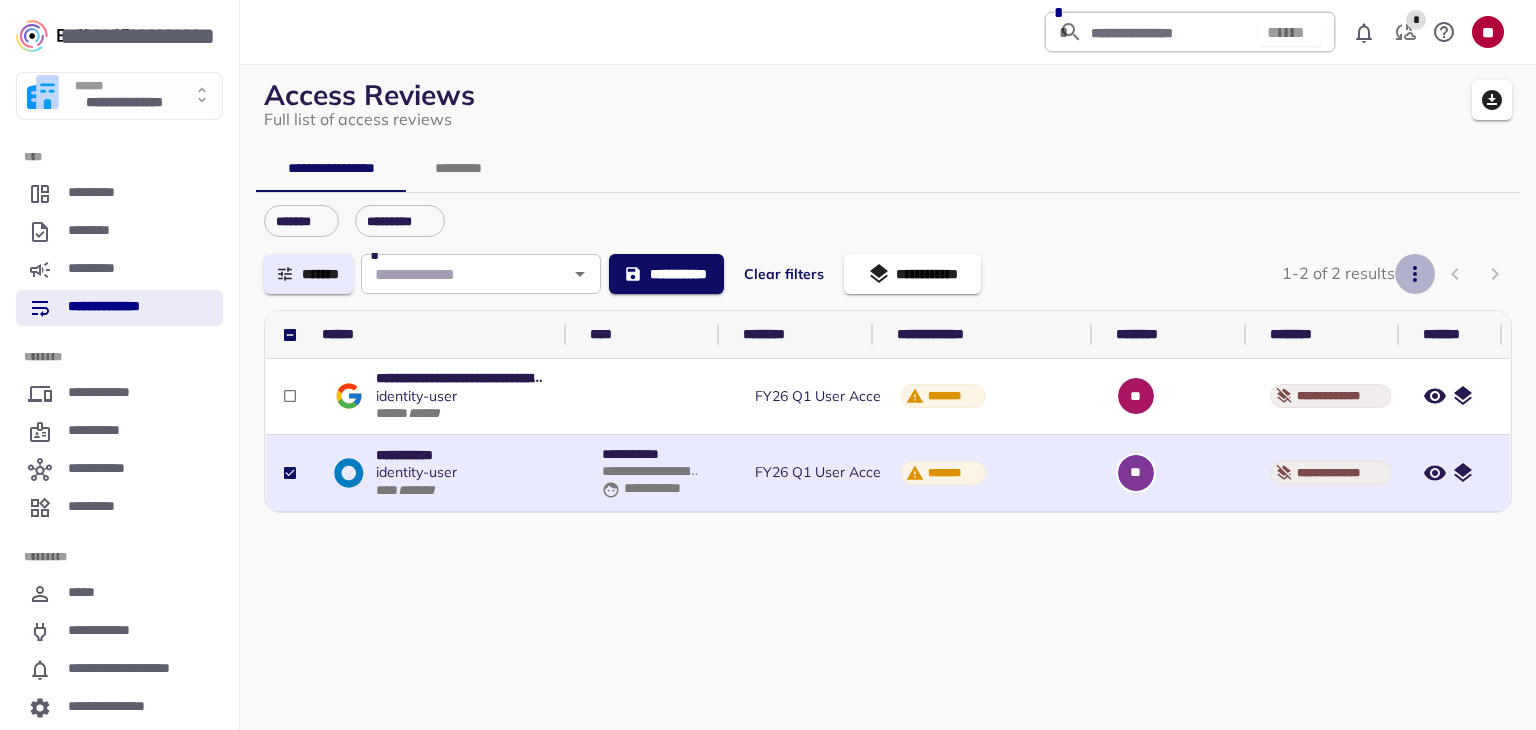 click at bounding box center [1415, 274] 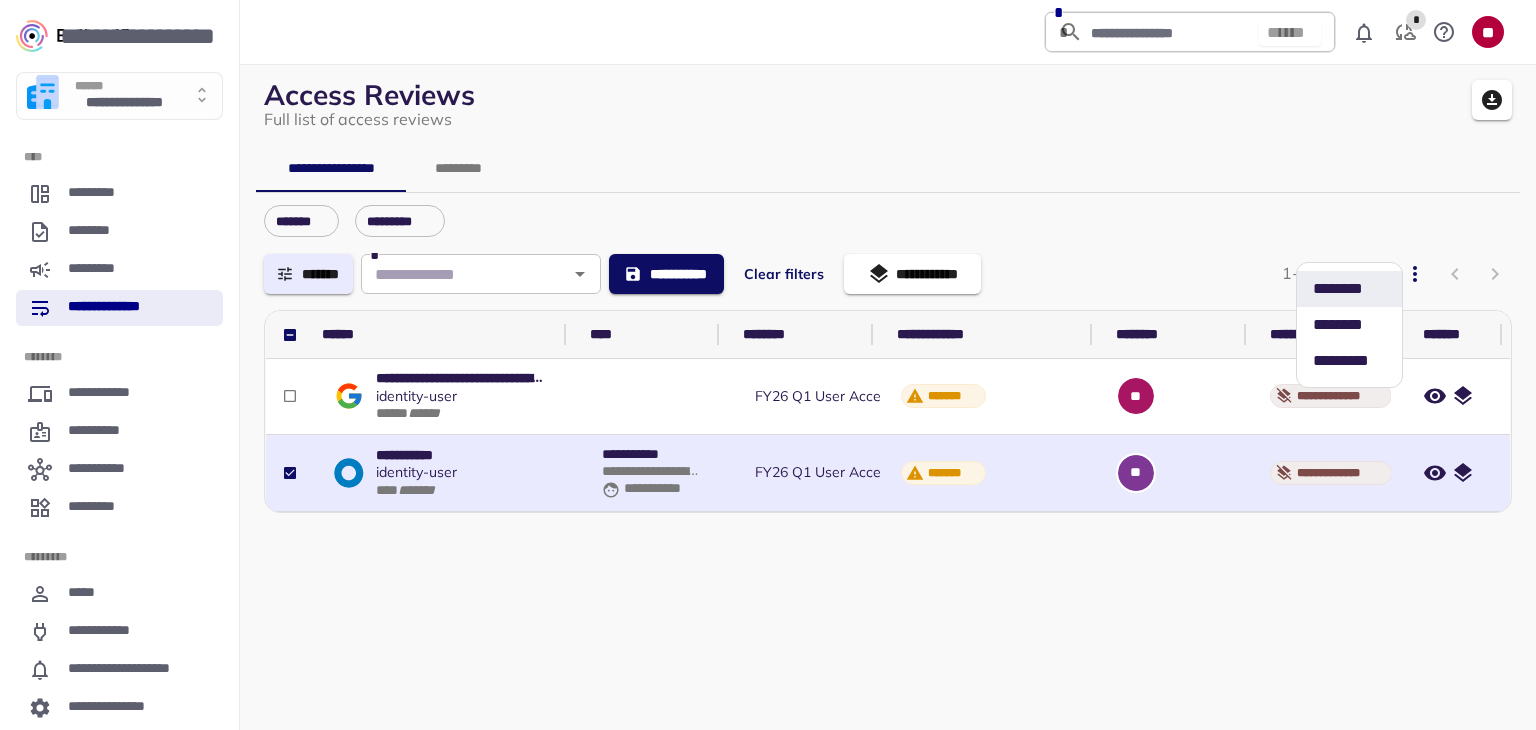 click at bounding box center [768, 365] 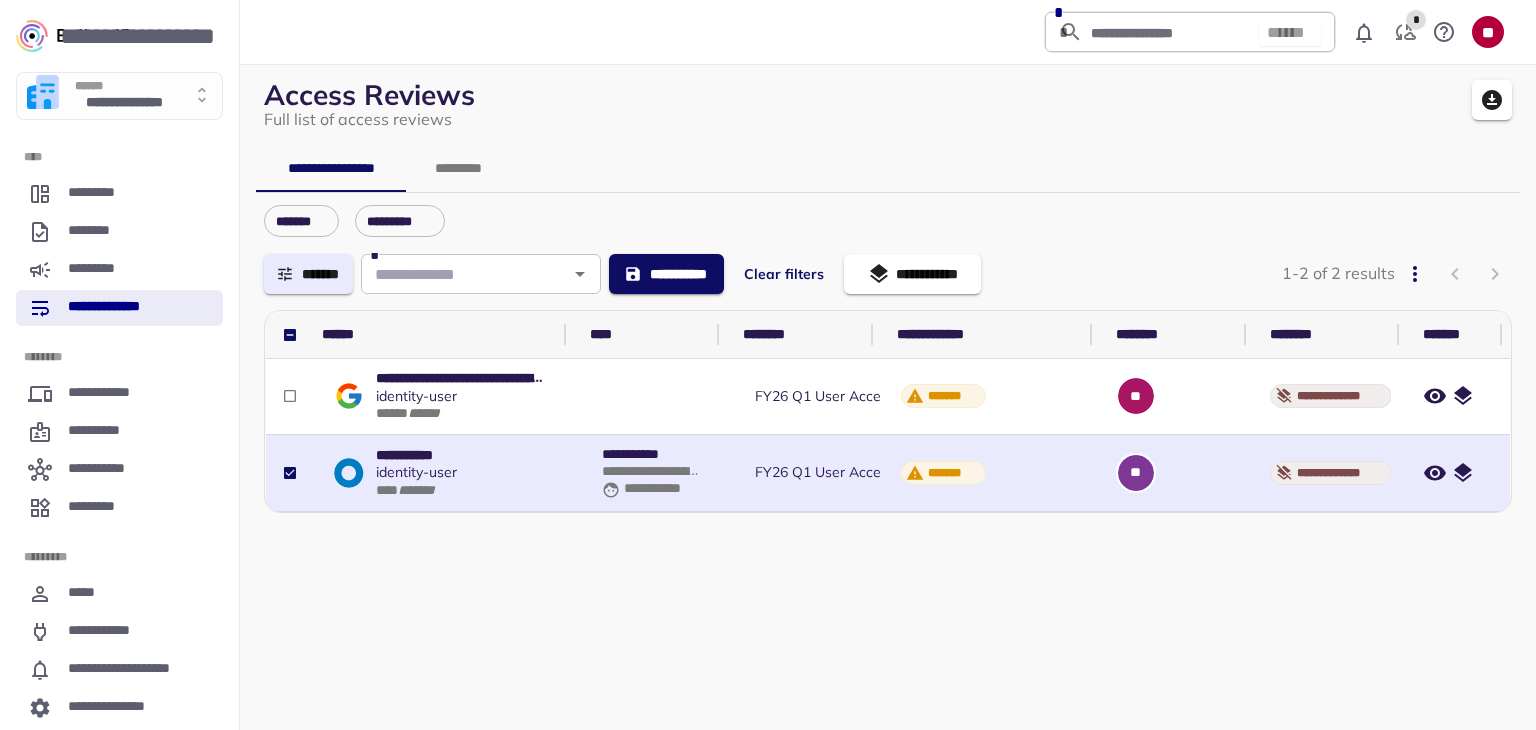 click at bounding box center [1435, 472] 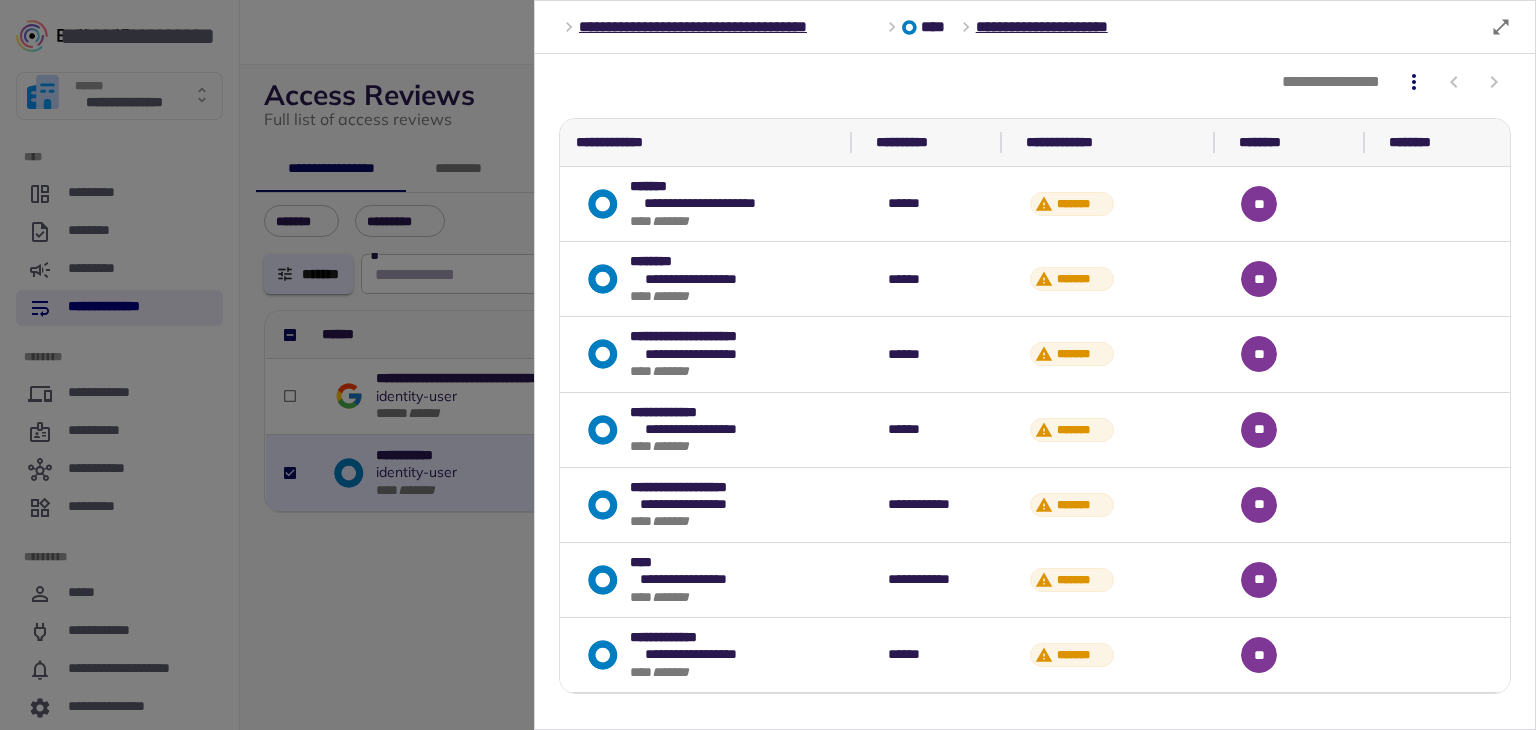 click at bounding box center (768, 365) 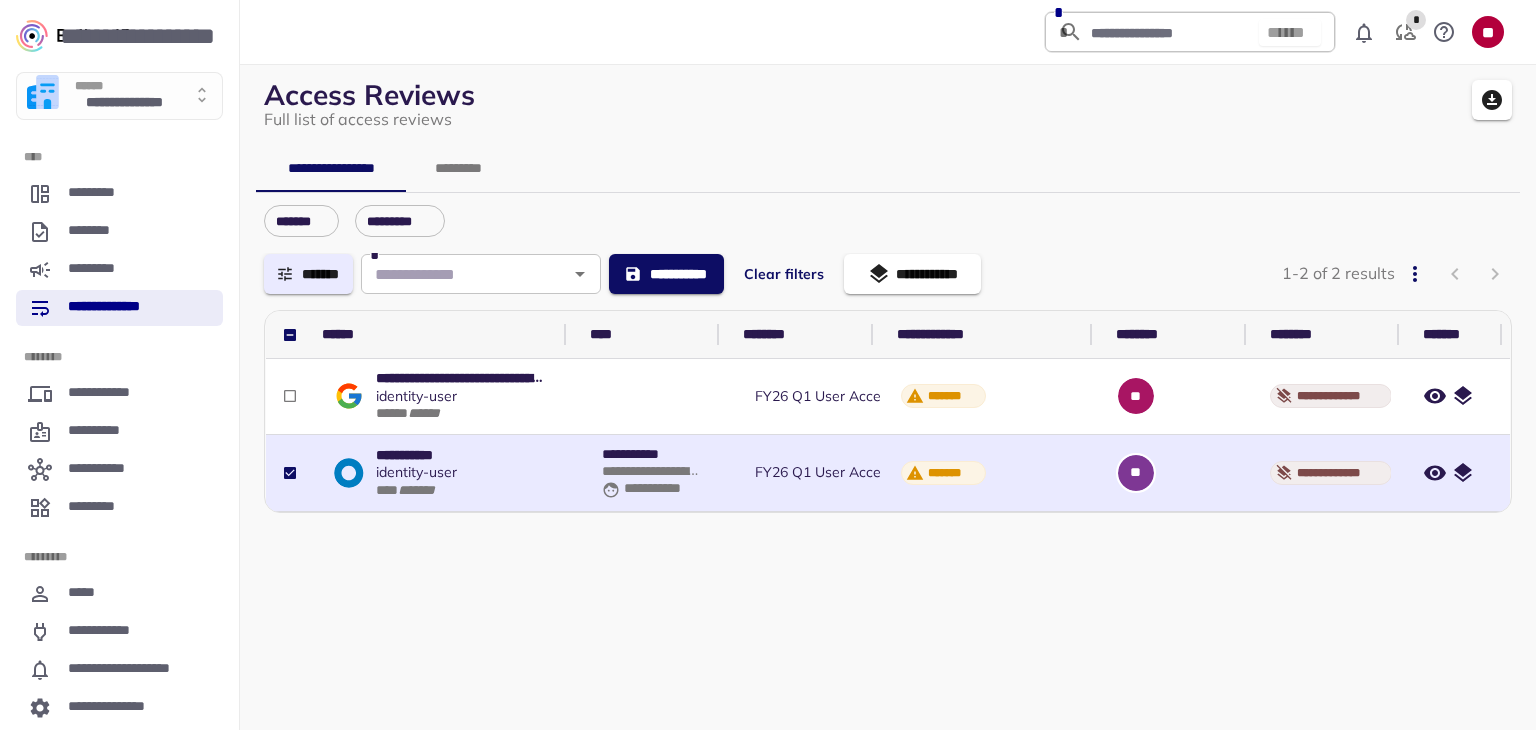 click at bounding box center [1463, 472] 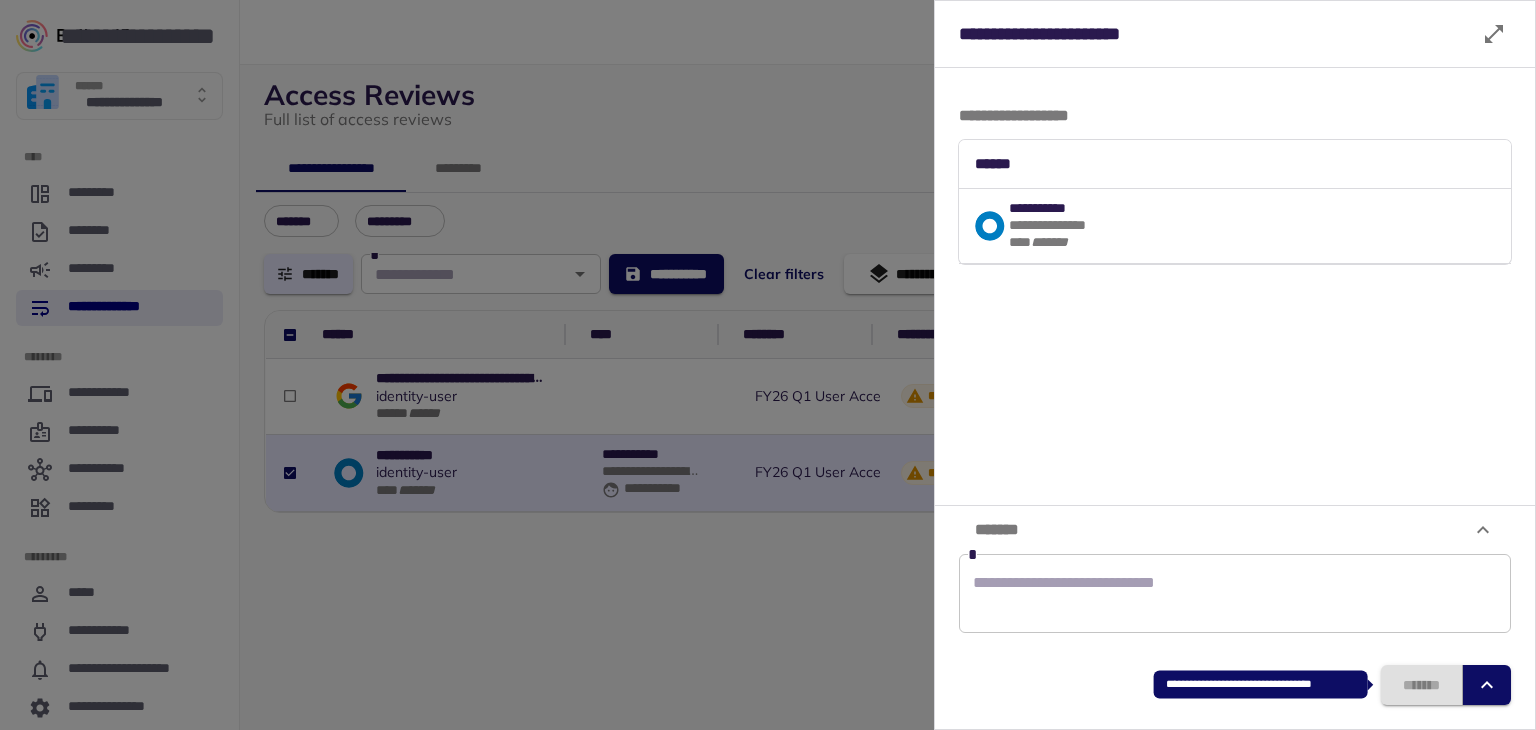 click at bounding box center (1487, 685) 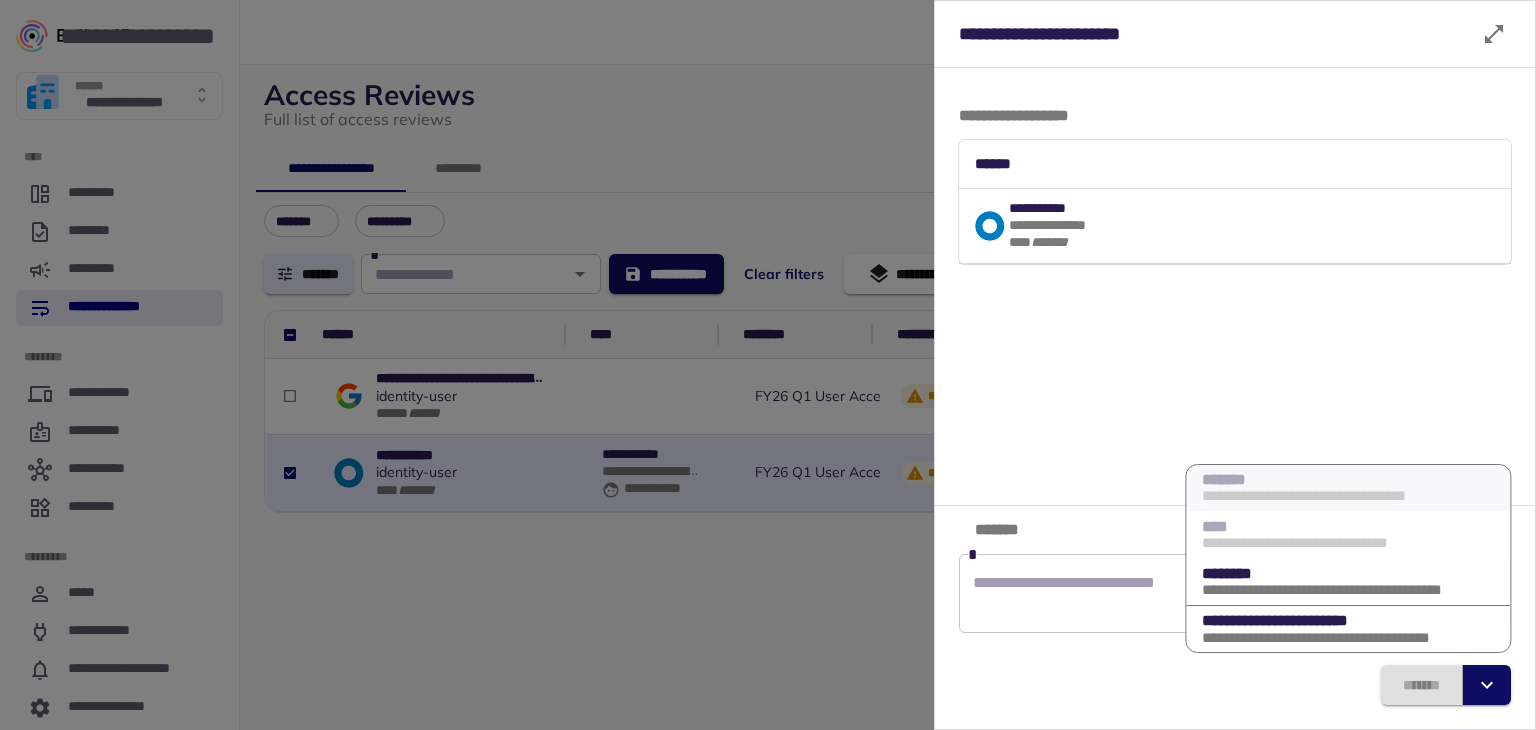 click on "**********" at bounding box center [1322, 496] 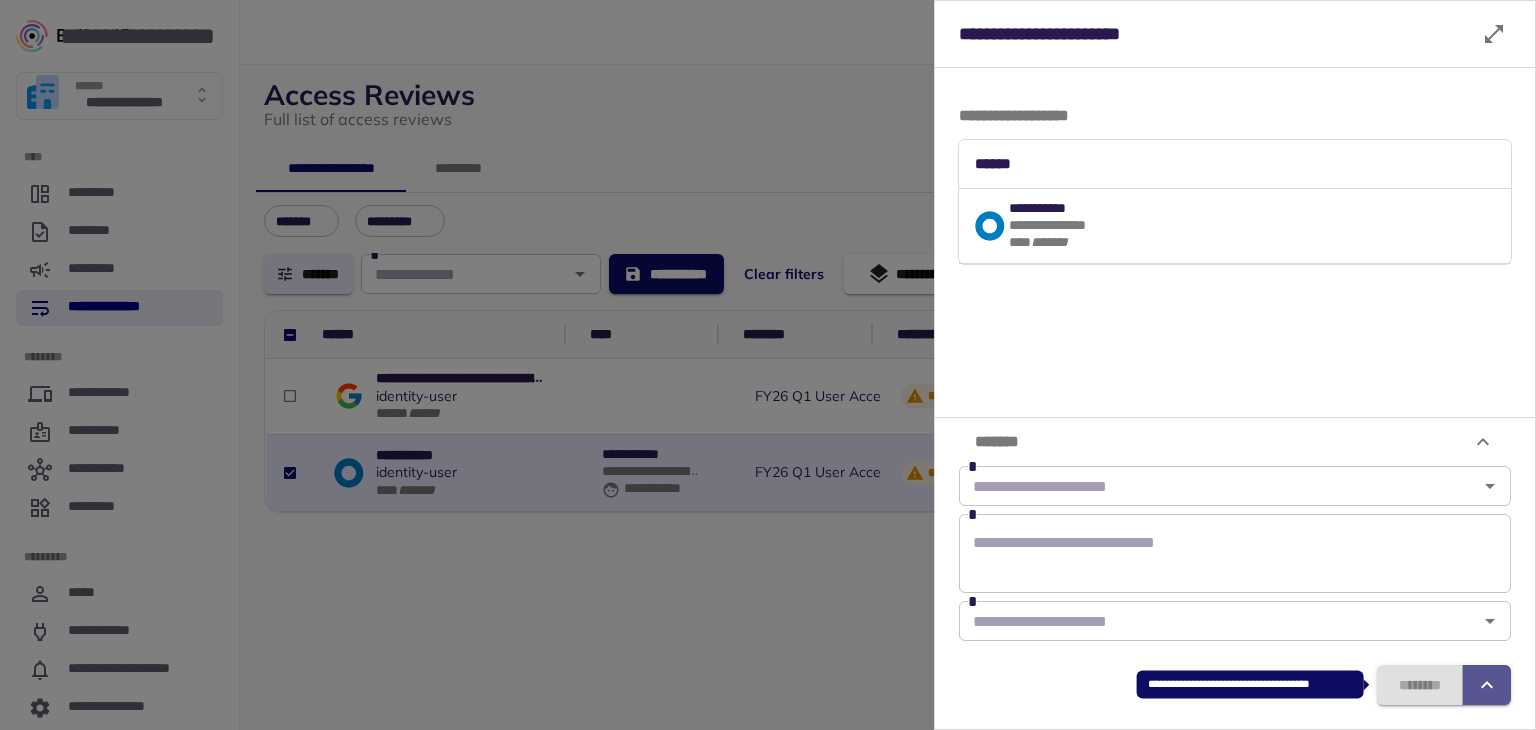 click at bounding box center [1487, 685] 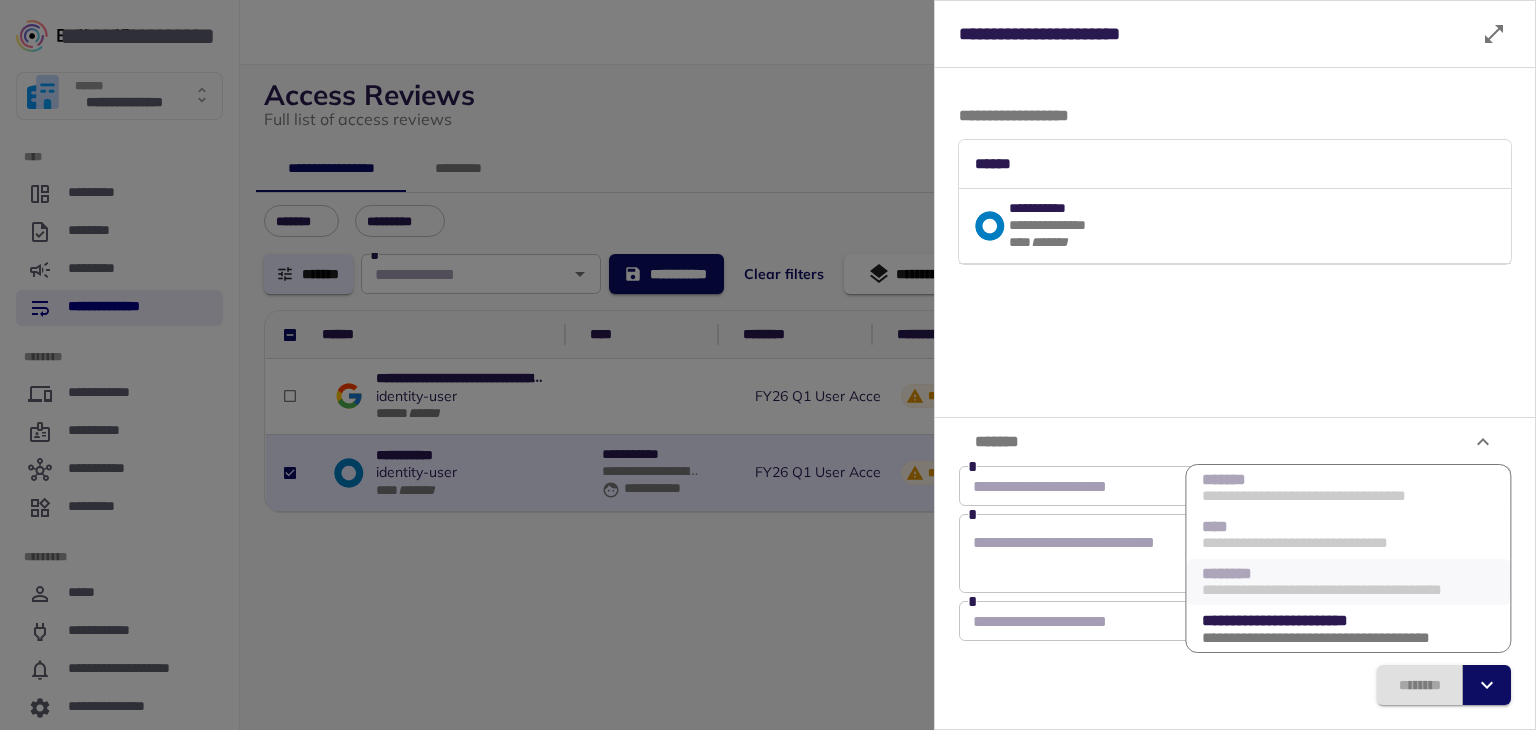 click on "********" at bounding box center [1235, 685] 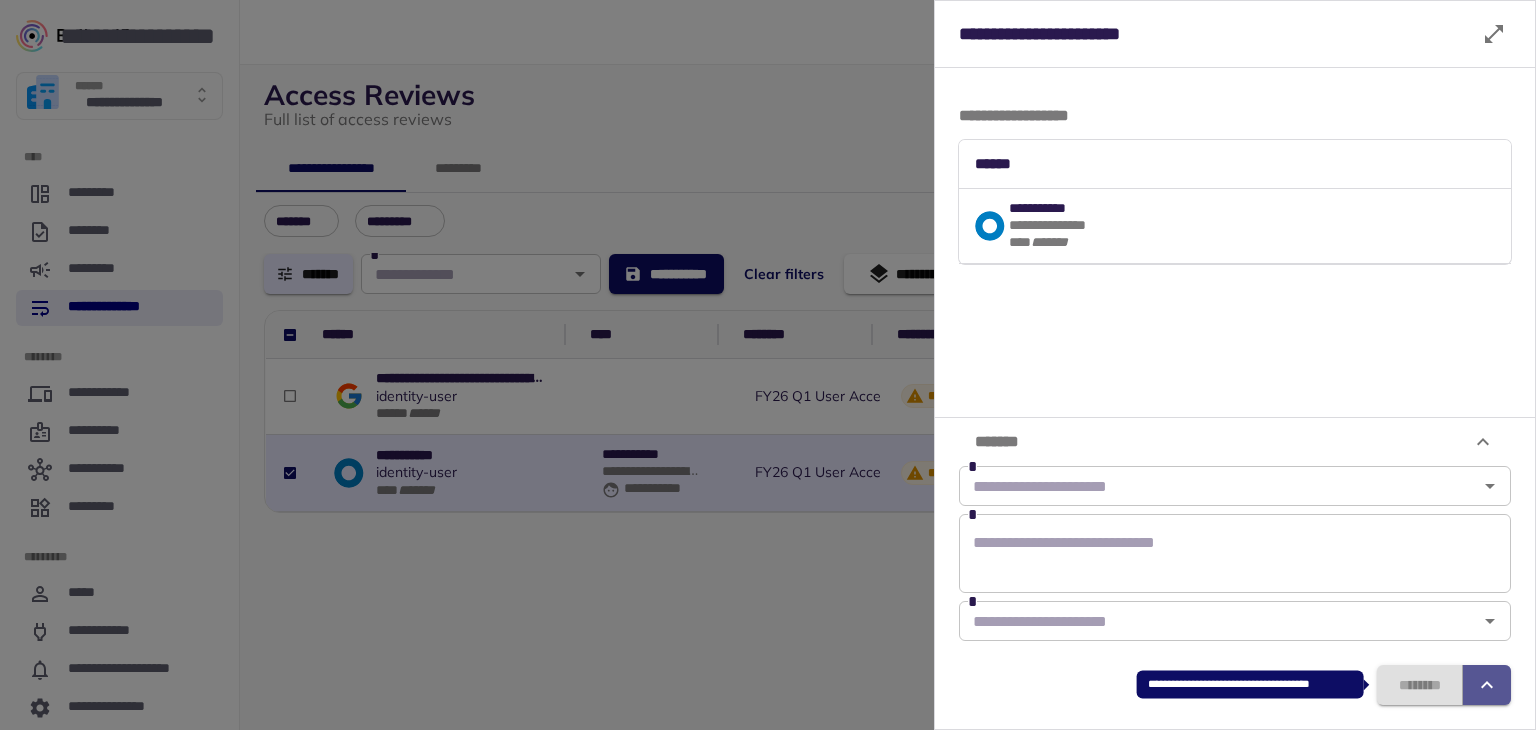 click at bounding box center [1487, 685] 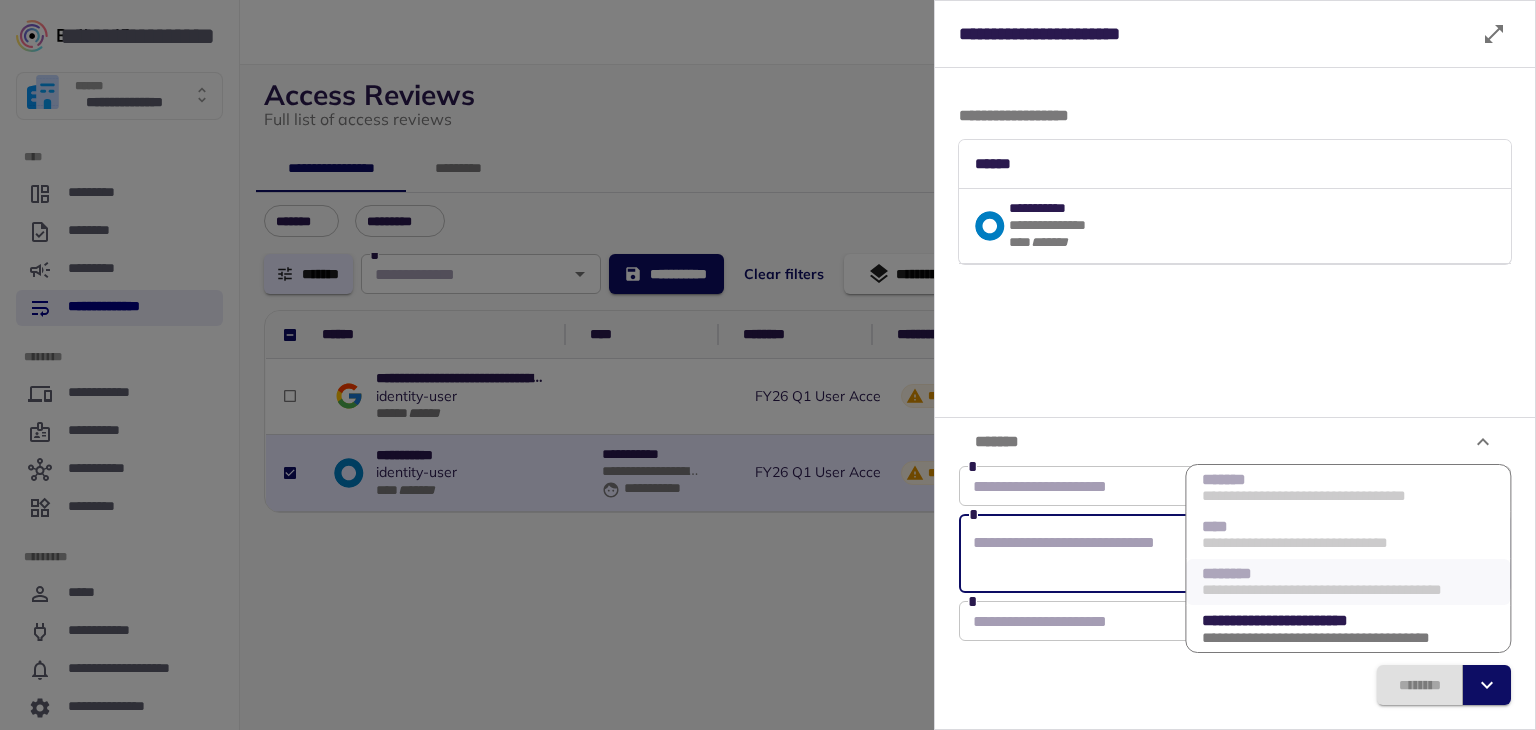 click at bounding box center (1235, 554) 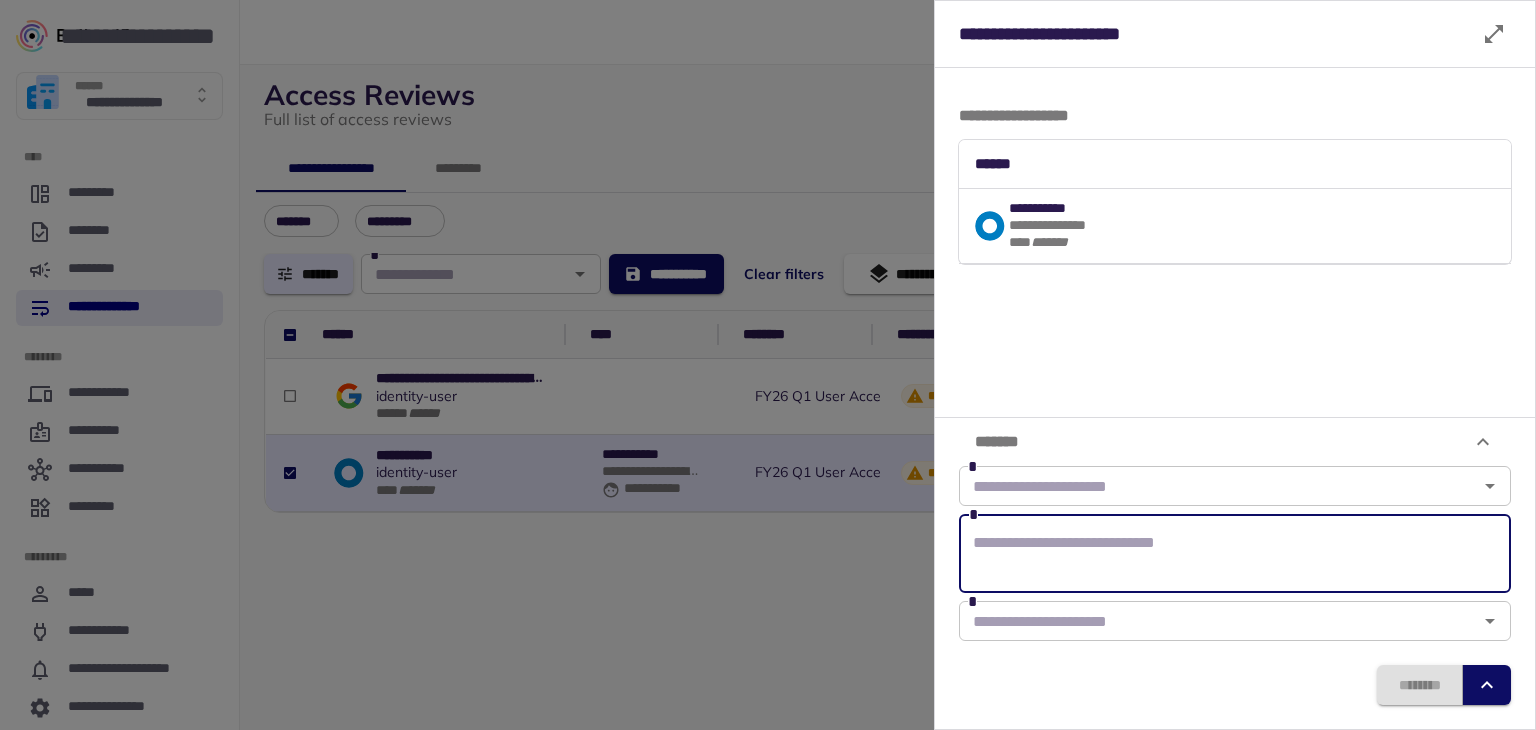 click at bounding box center [1218, 486] 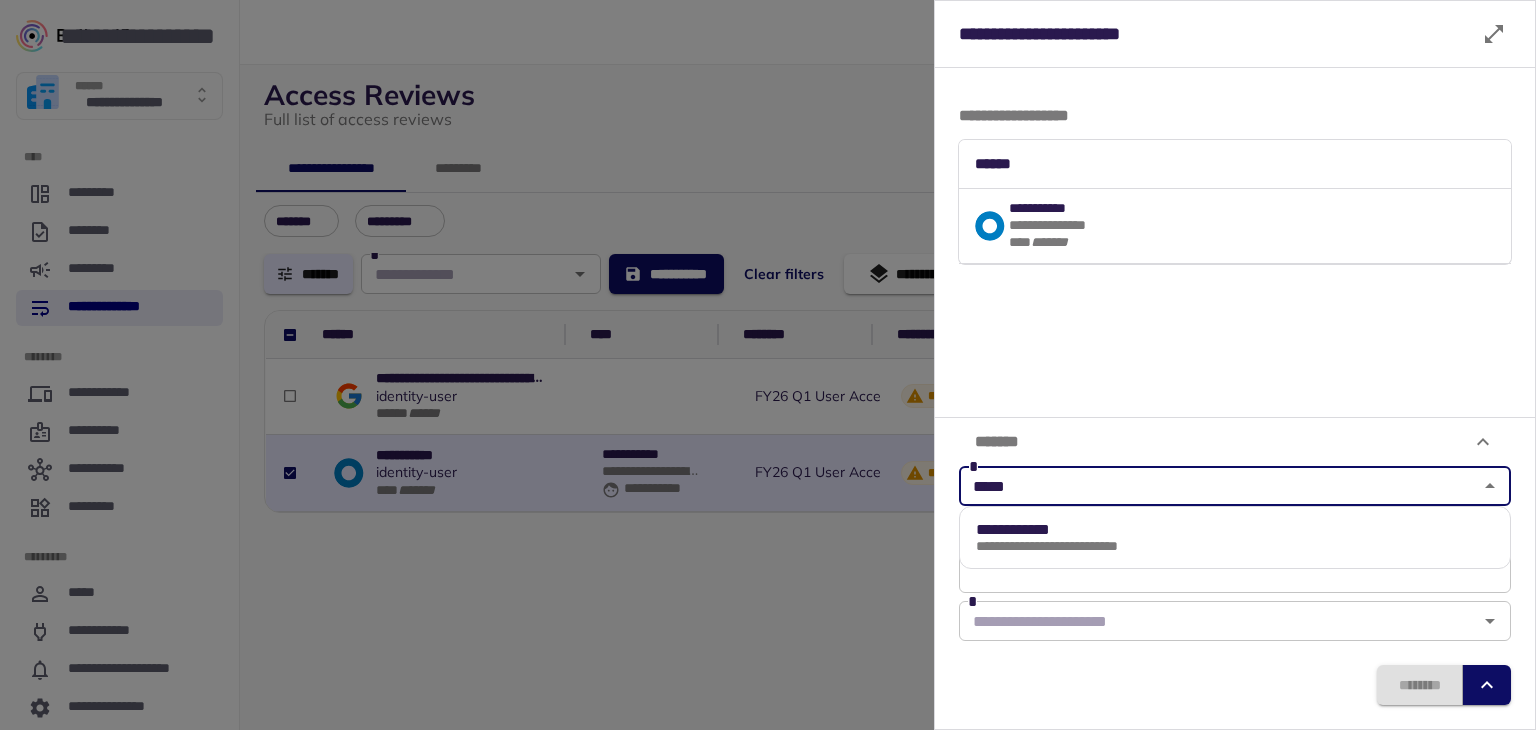 click on "**********" at bounding box center [1073, 546] 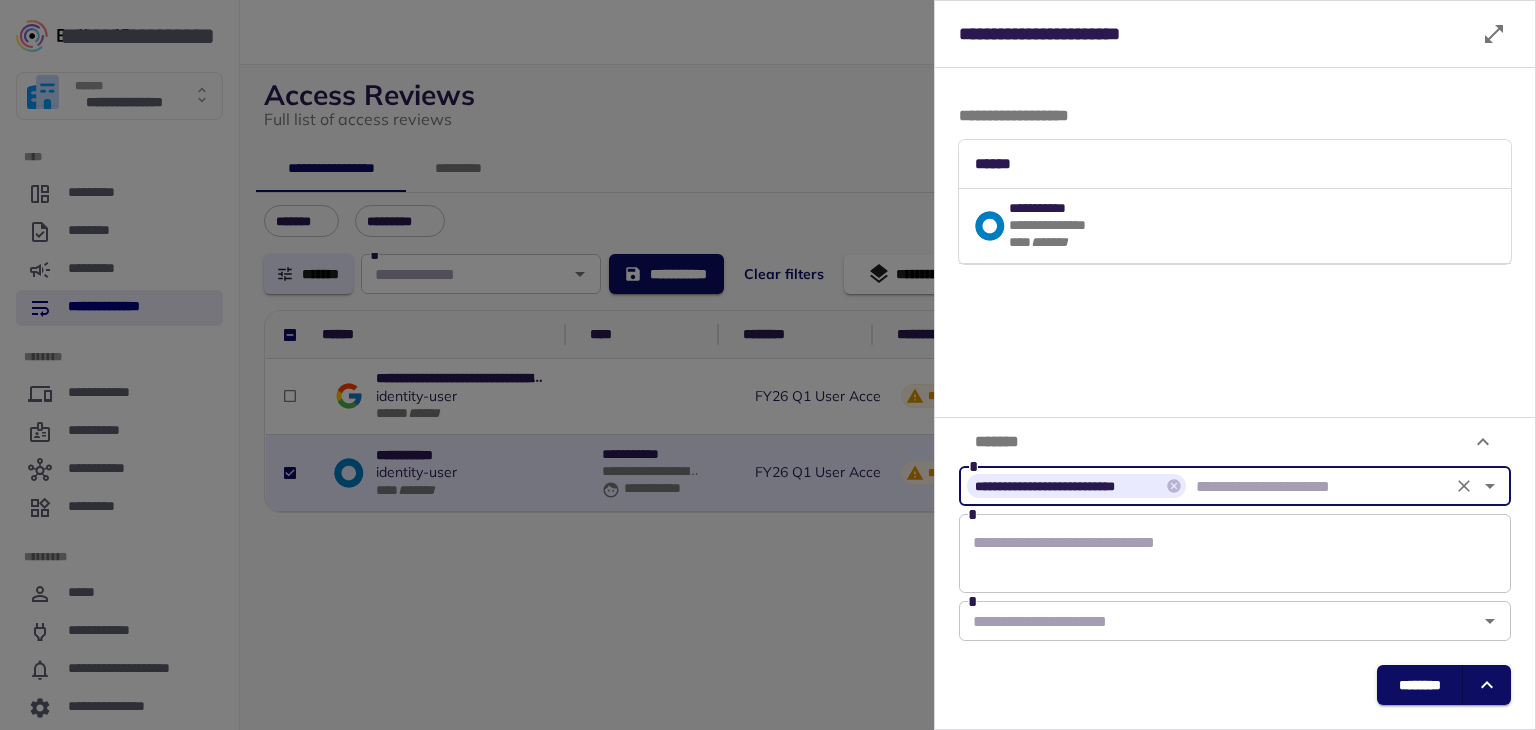 click at bounding box center [1235, 554] 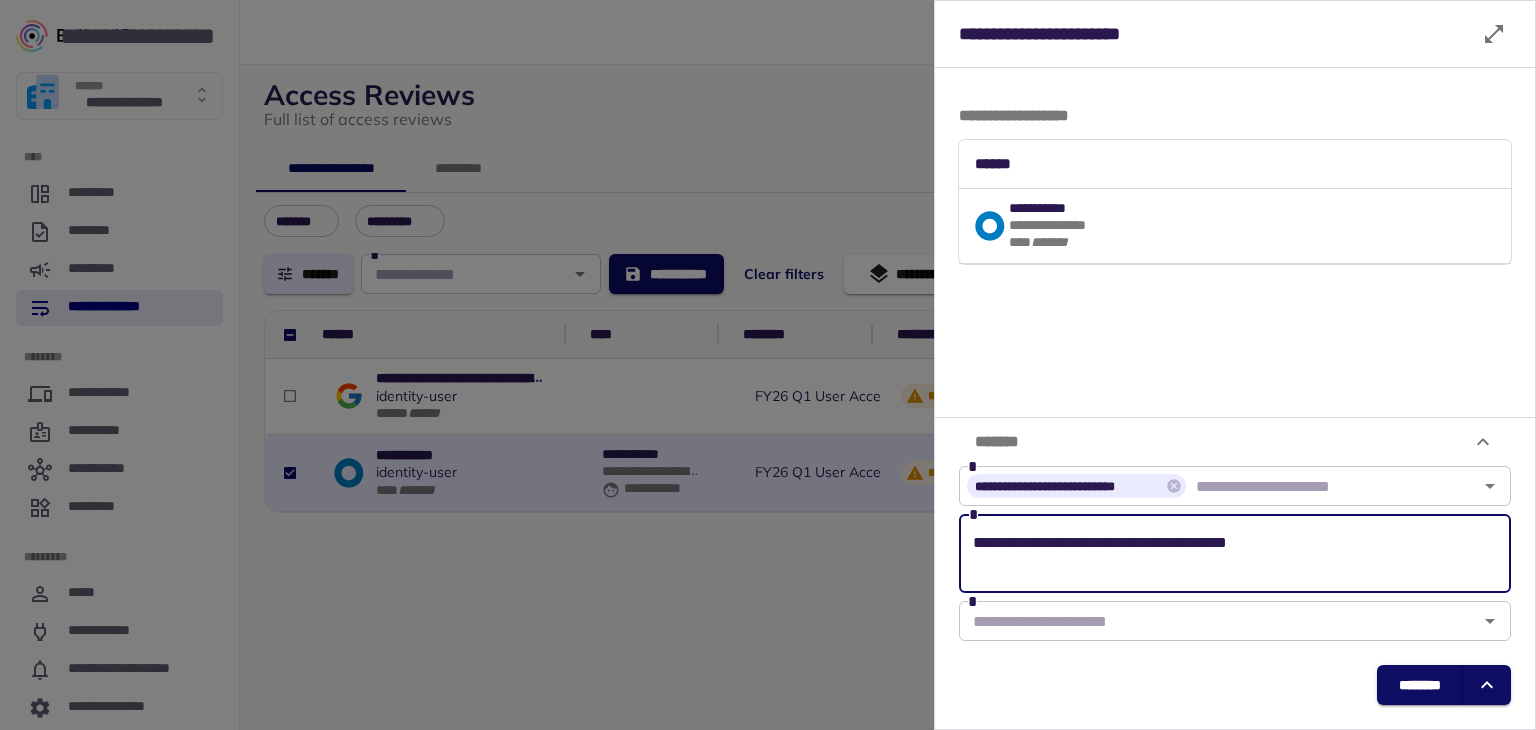 click on "**********" at bounding box center [1235, 554] 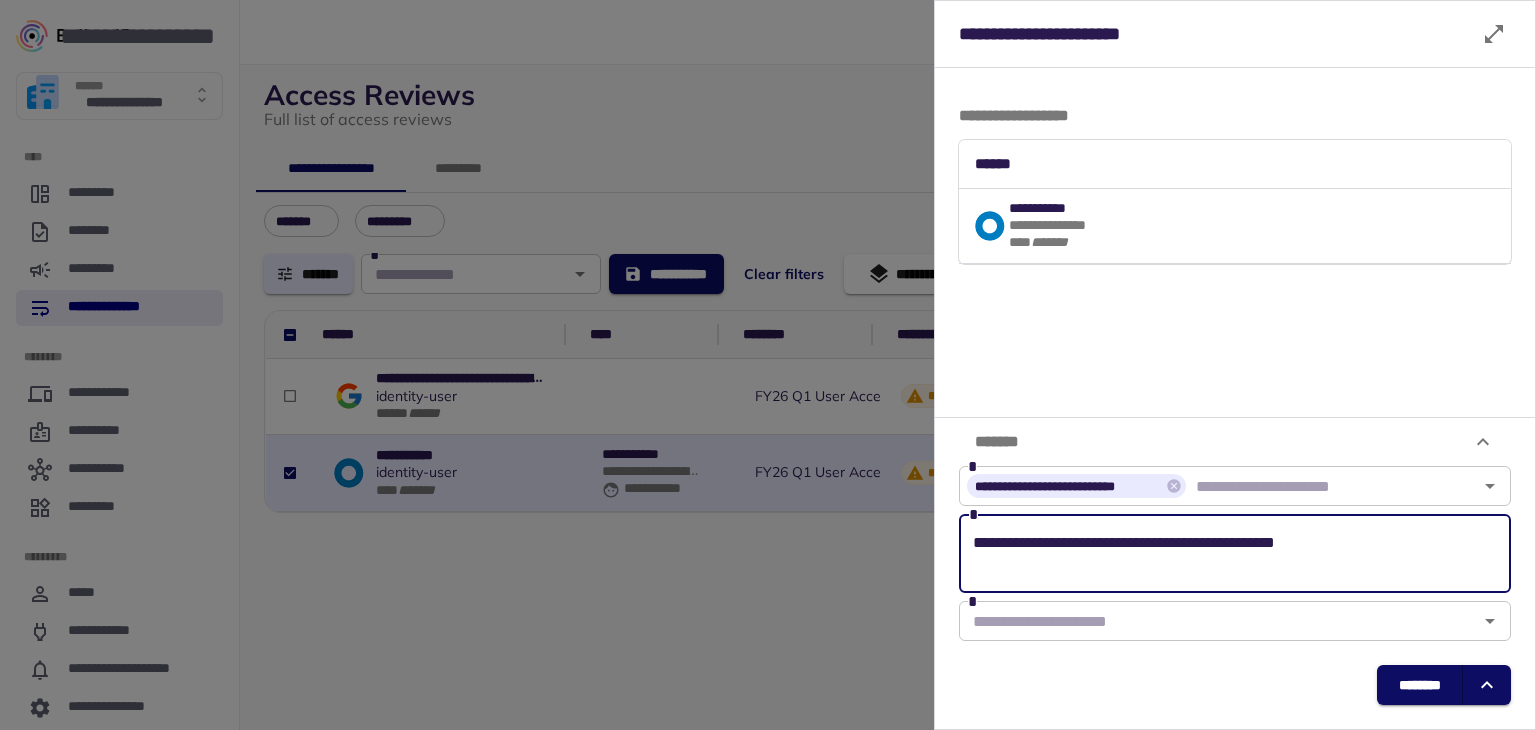 type on "**********" 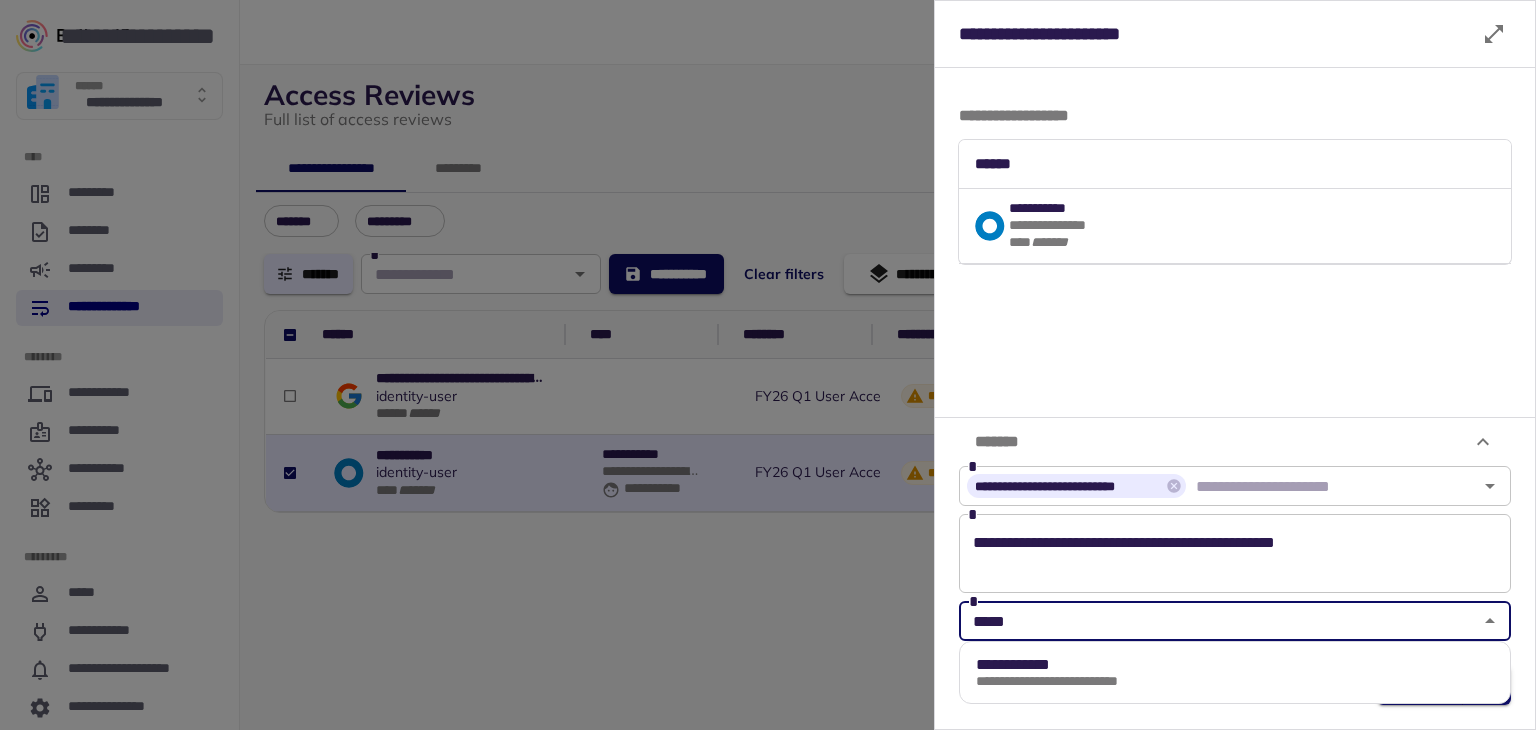 click on "**********" at bounding box center [1073, 681] 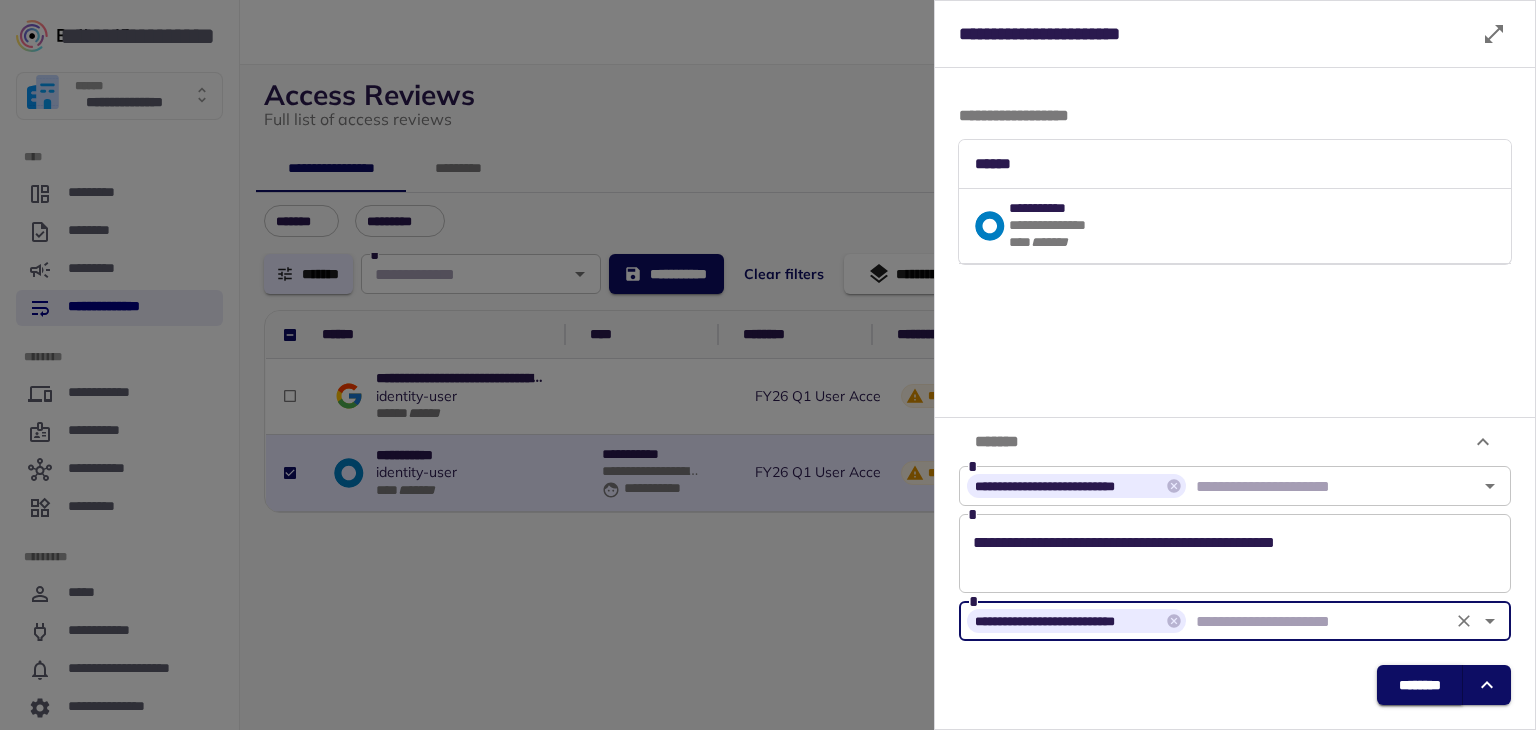 click on "********" at bounding box center (1419, 685) 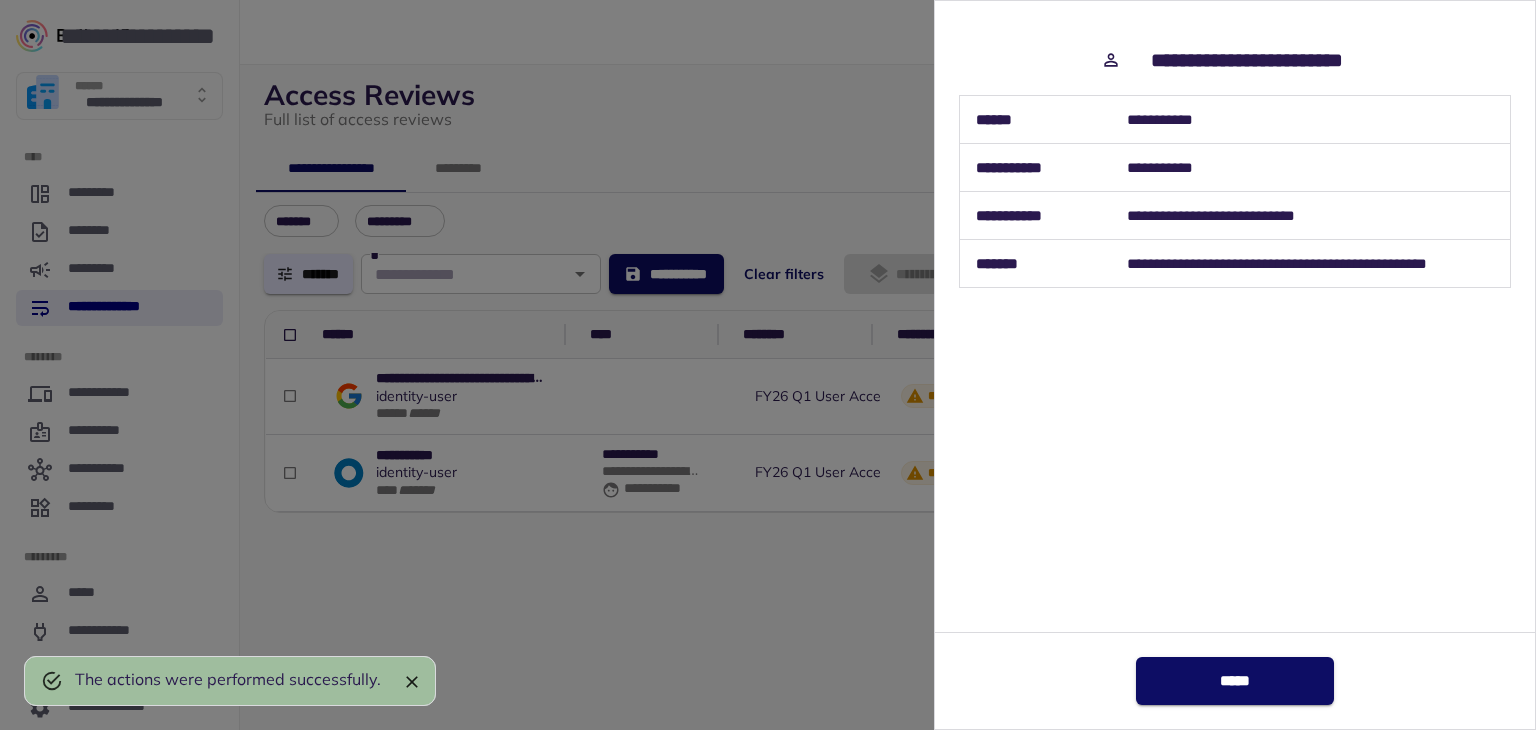 click on "*****" at bounding box center [1235, 681] 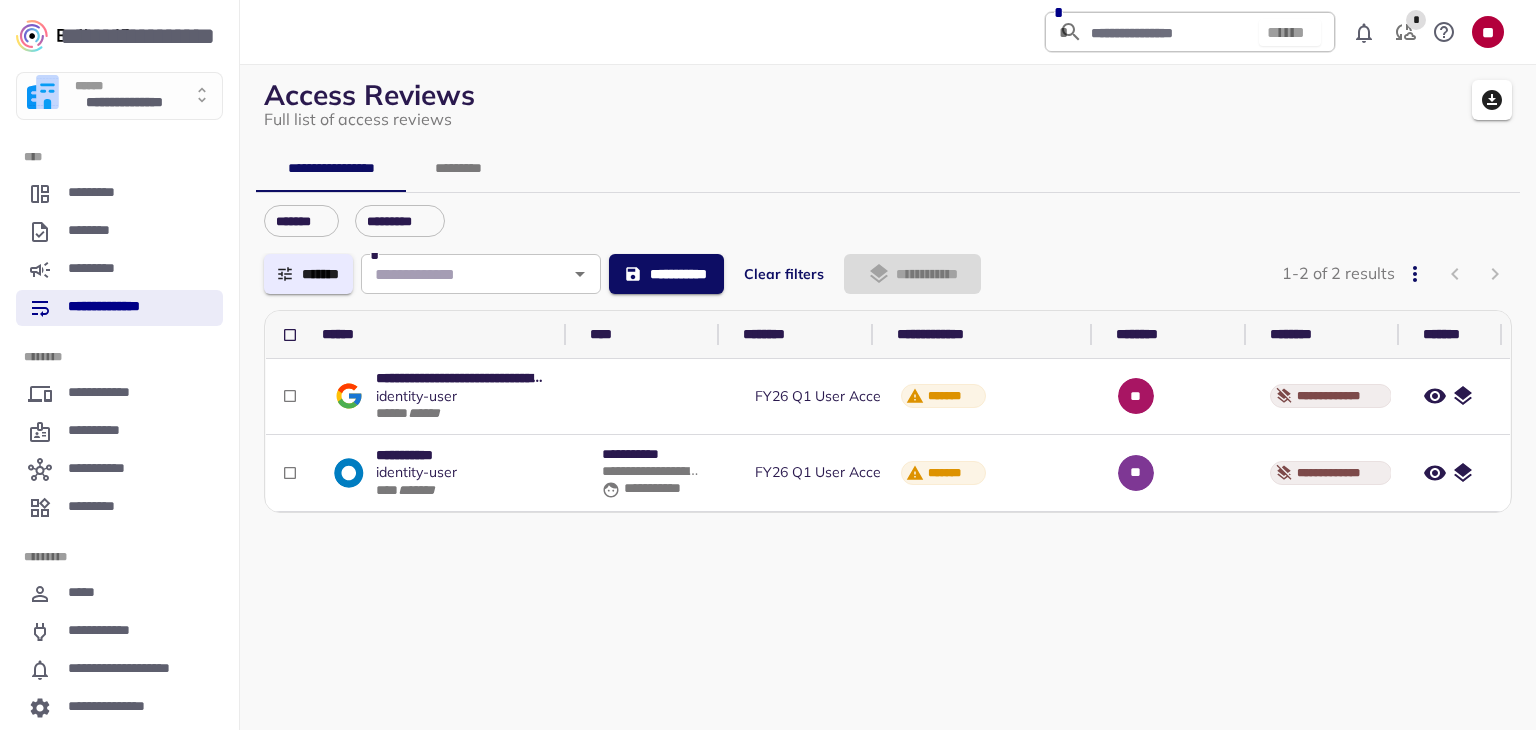 click on "**********" at bounding box center [888, 483] 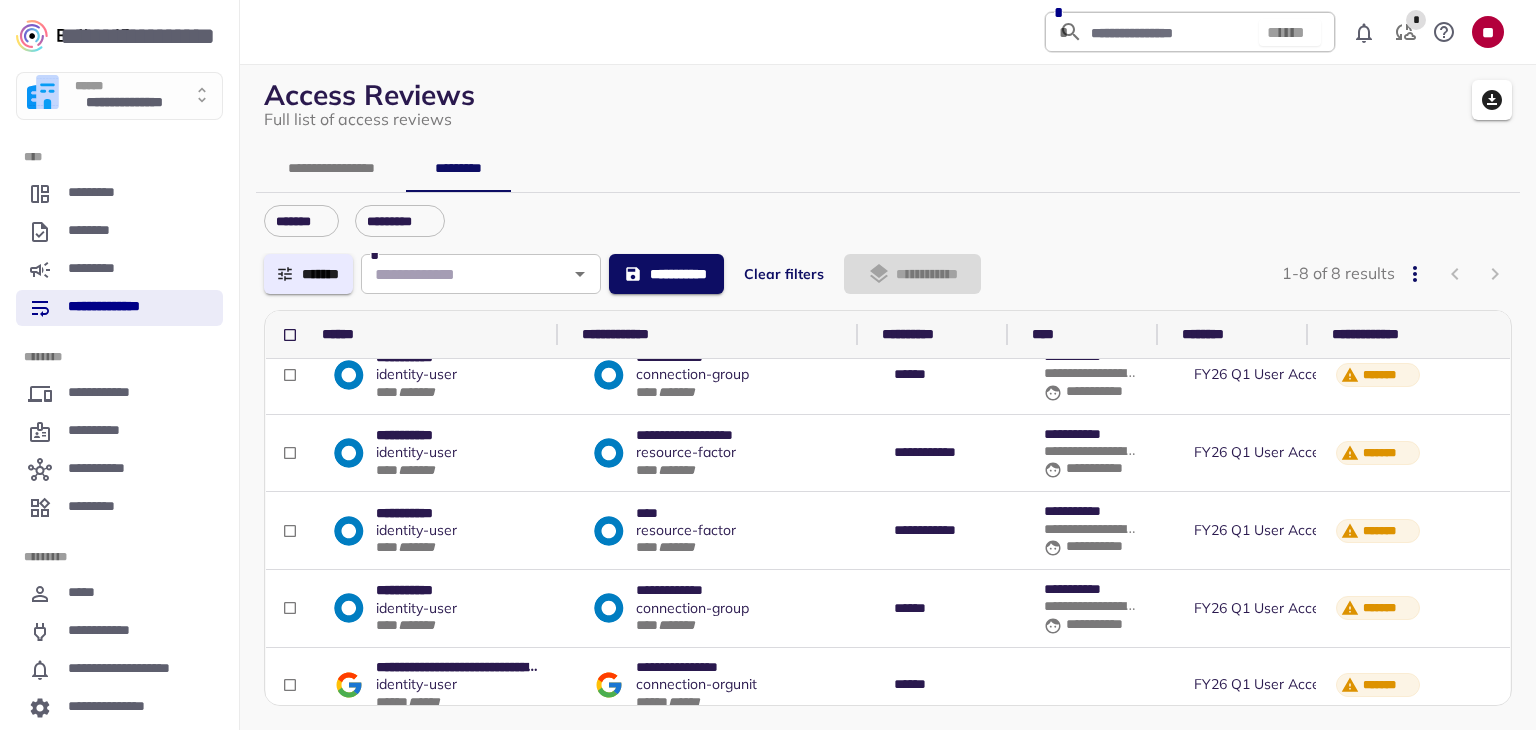 scroll, scrollTop: 288, scrollLeft: 0, axis: vertical 